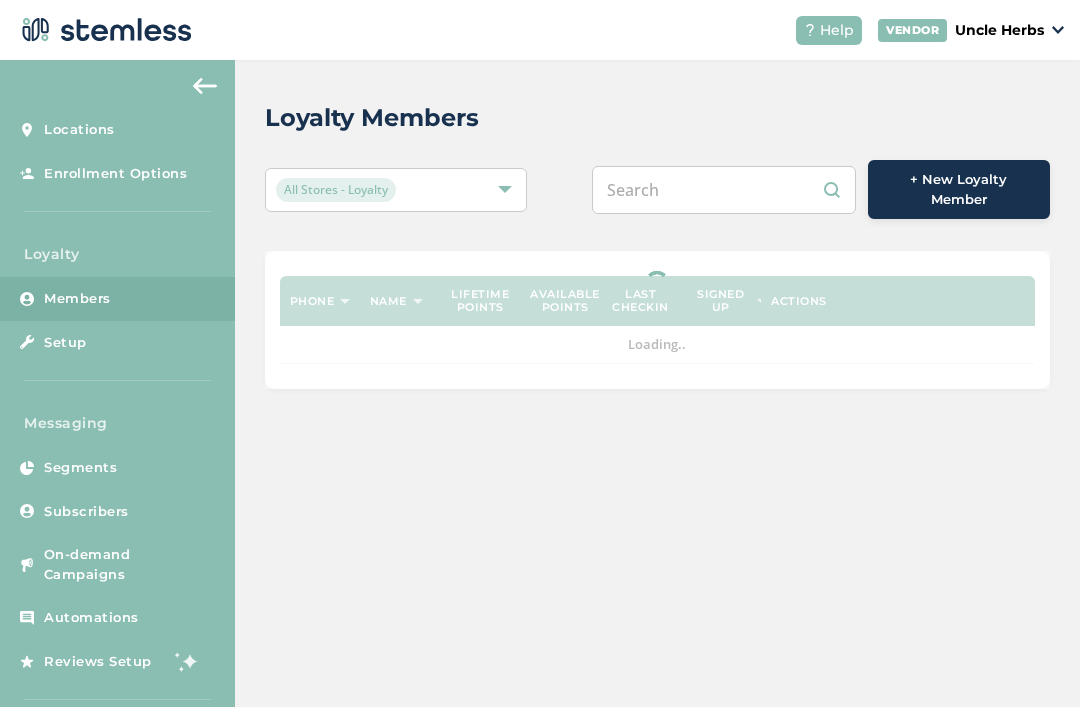 scroll, scrollTop: 0, scrollLeft: 0, axis: both 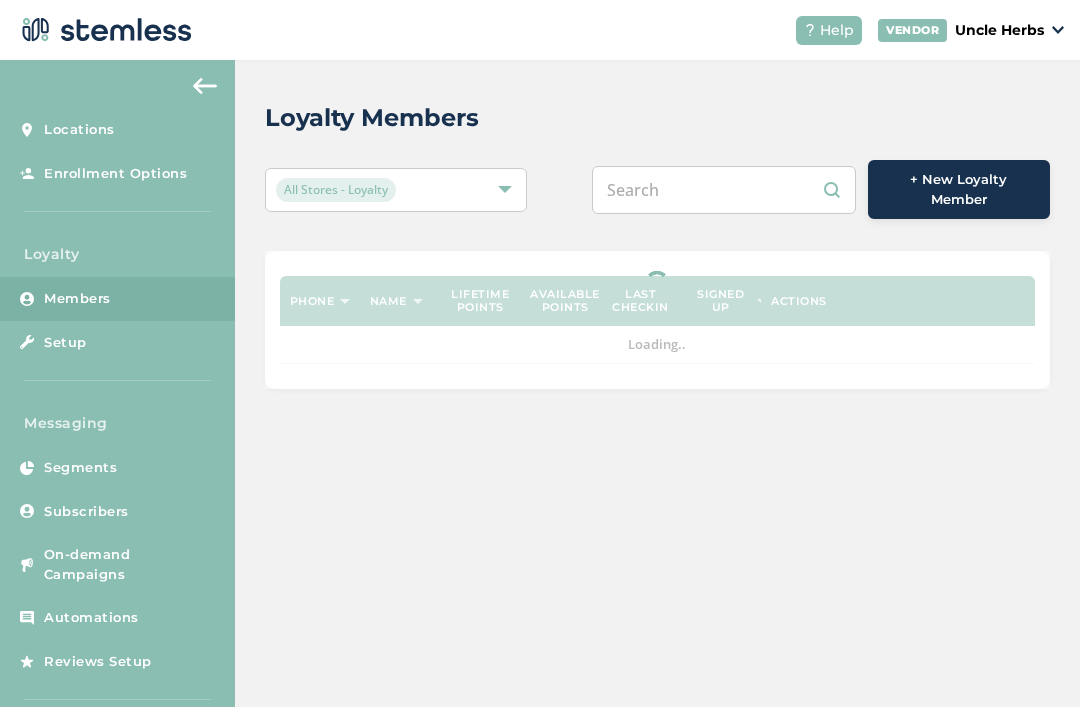 click at bounding box center [724, 190] 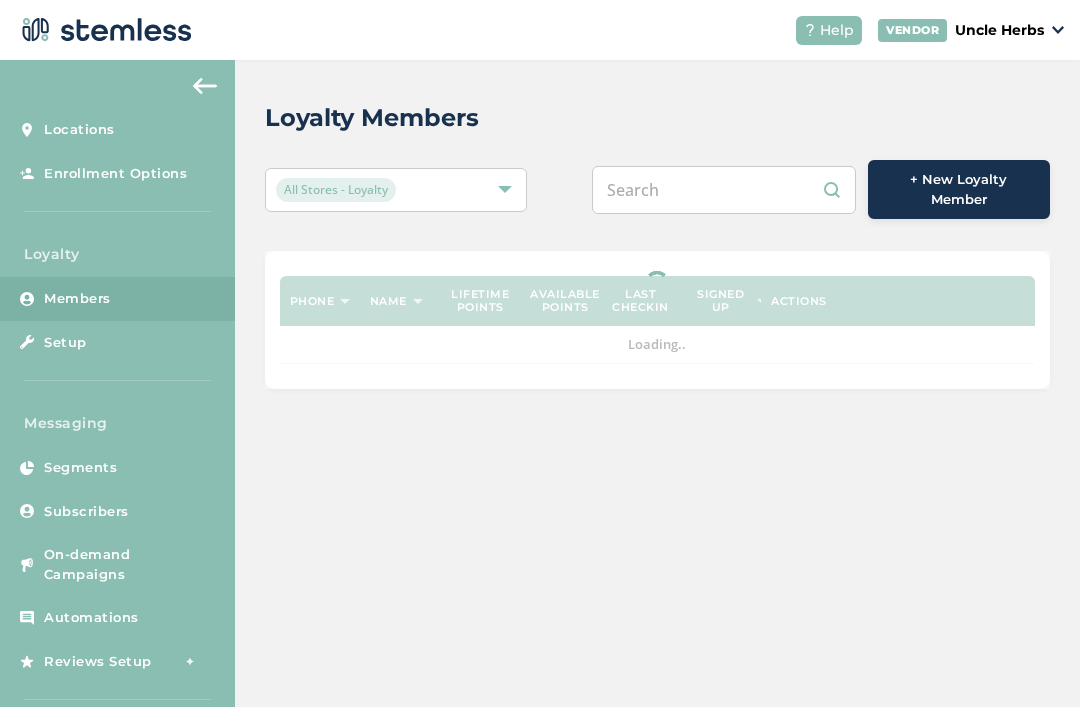 click at bounding box center (724, 190) 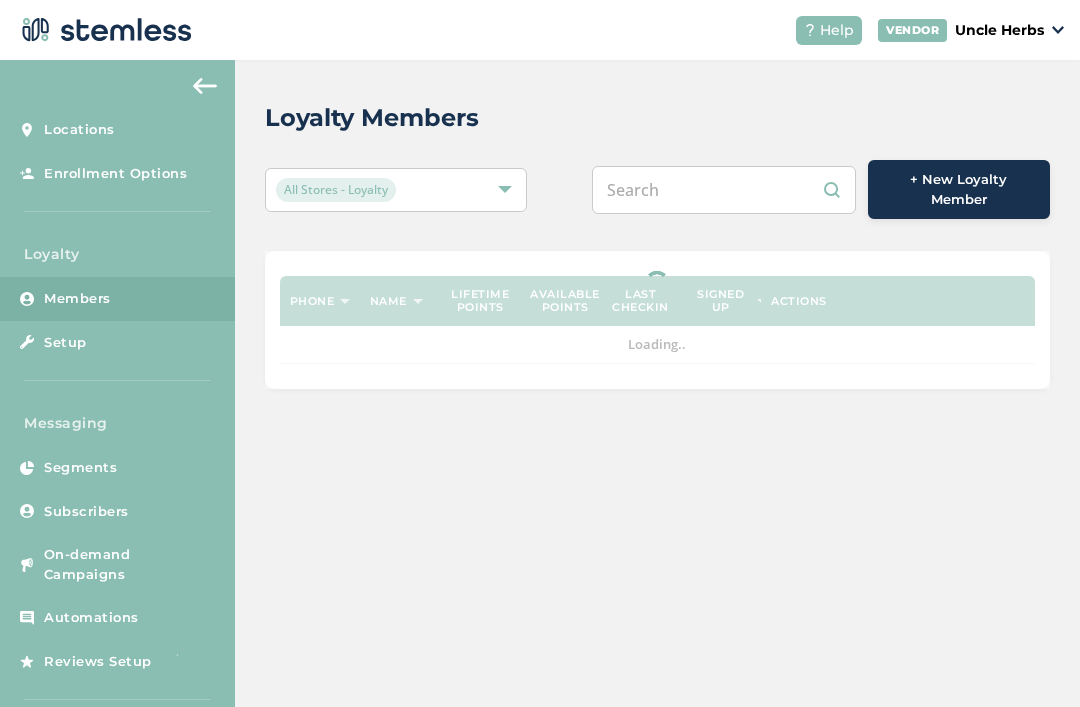 click at bounding box center [724, 190] 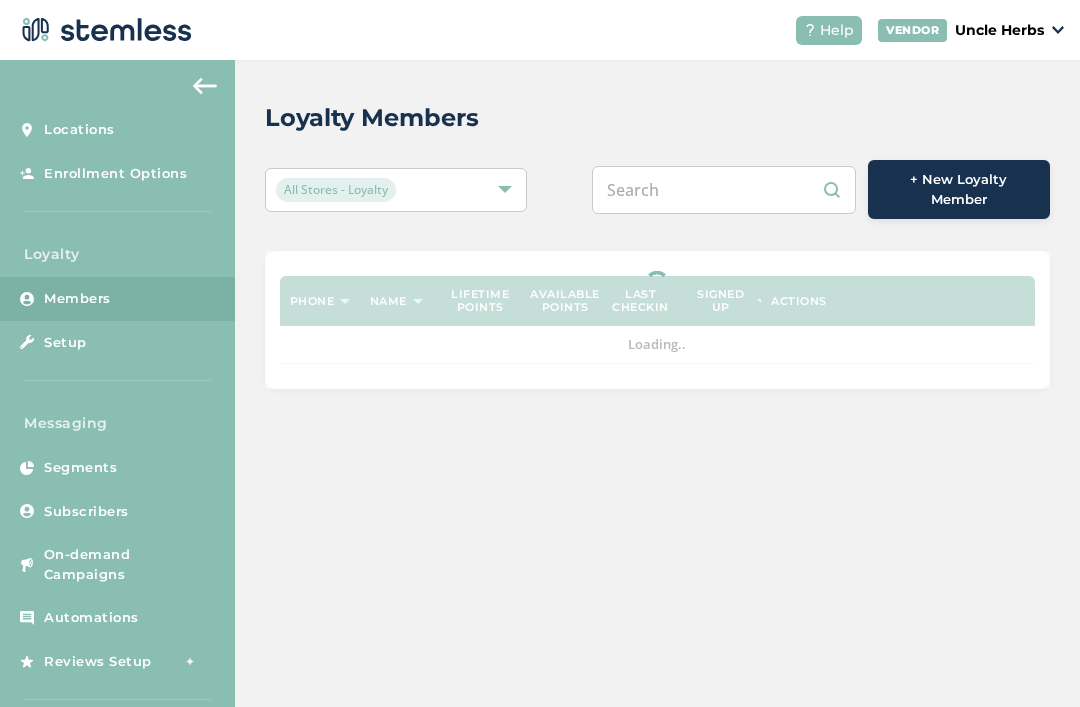 click at bounding box center (724, 190) 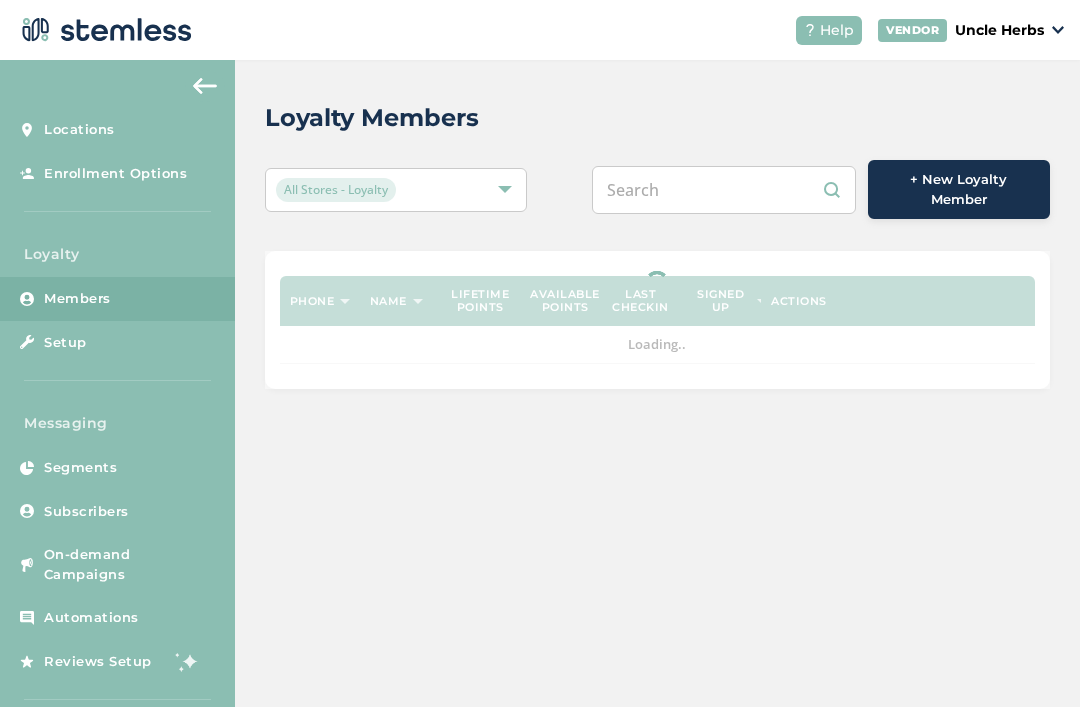 paste on "[PHONE]" 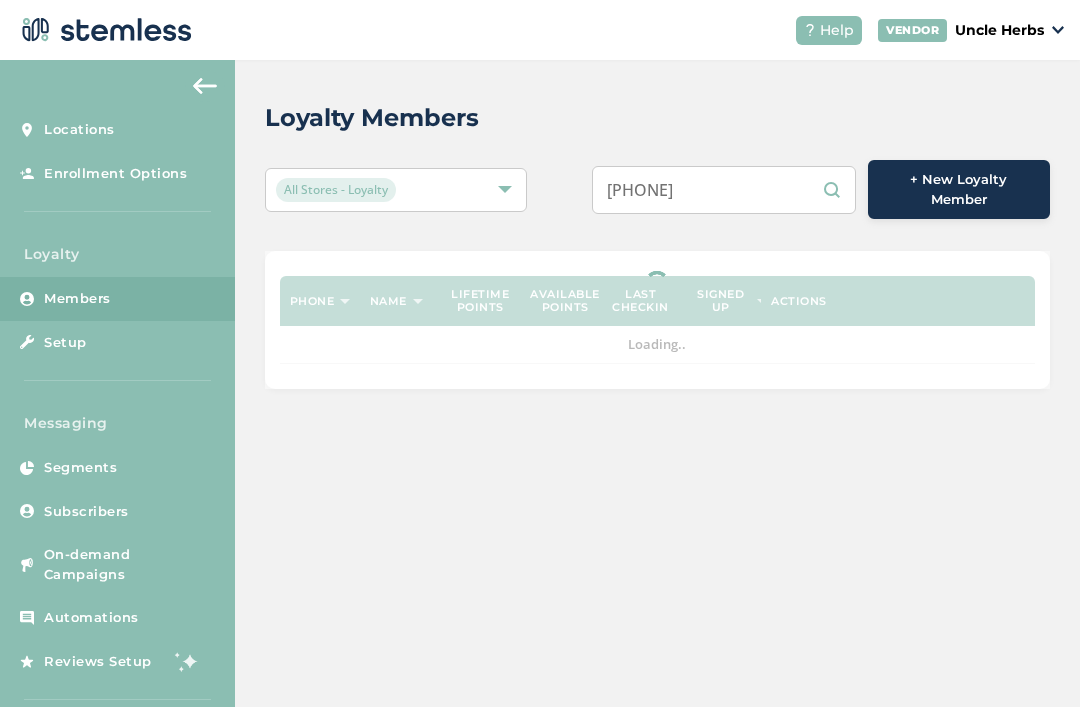 click on "[PHONE]" at bounding box center (724, 190) 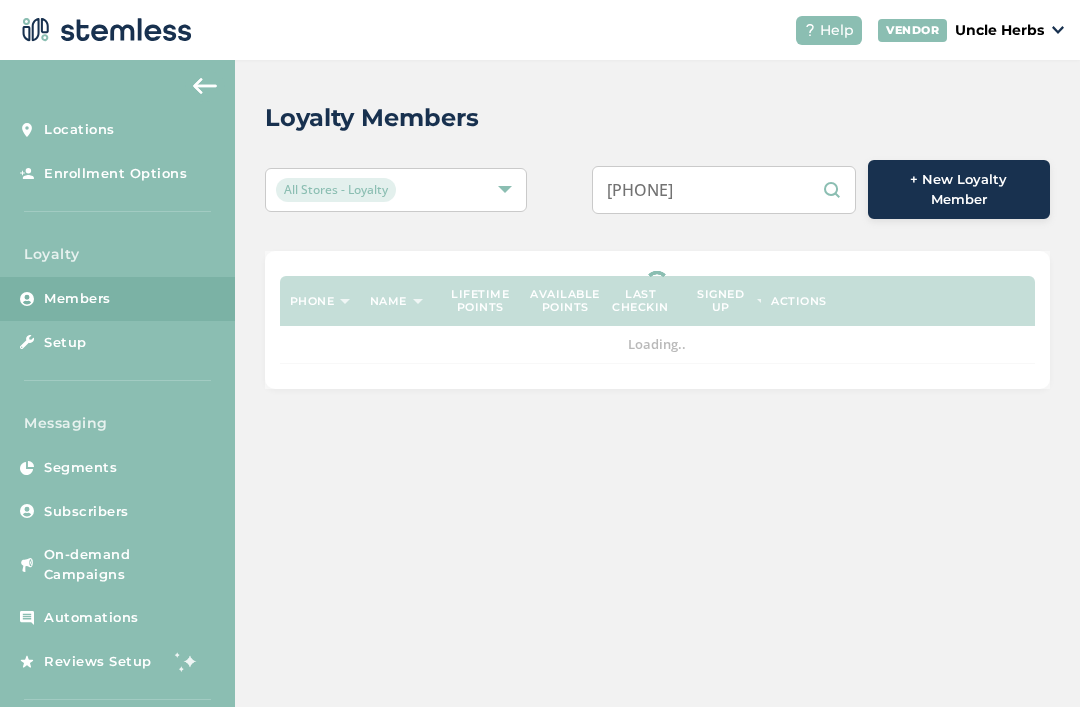 click on "[PHONE]" at bounding box center (724, 190) 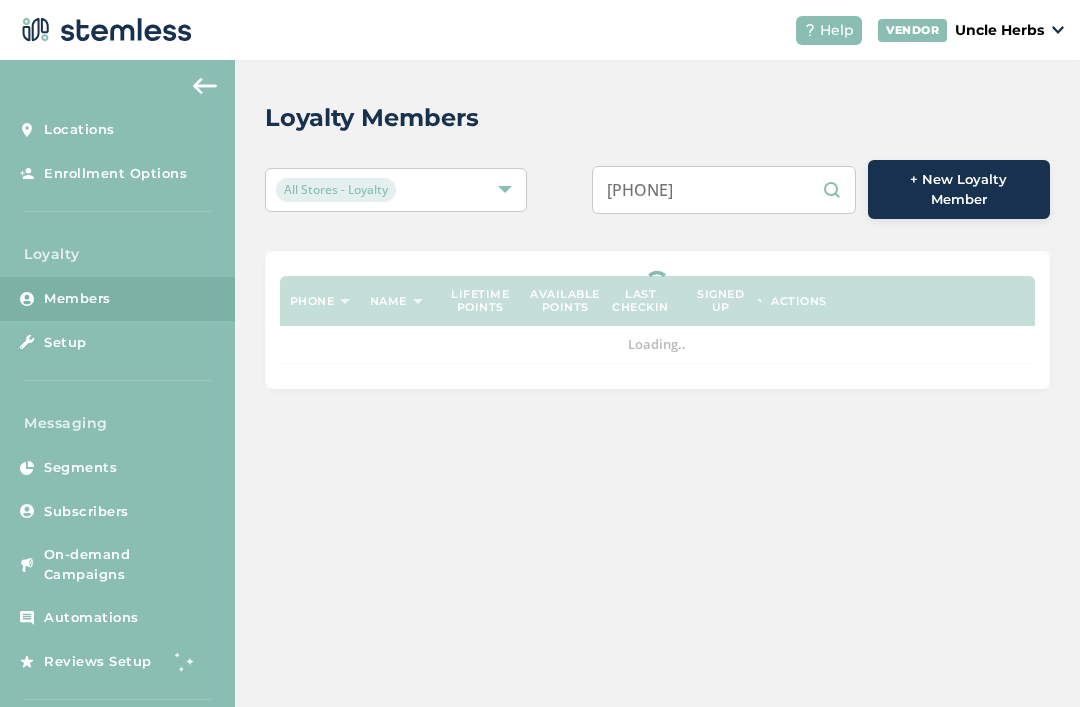 click on "[PHONE]" at bounding box center [724, 190] 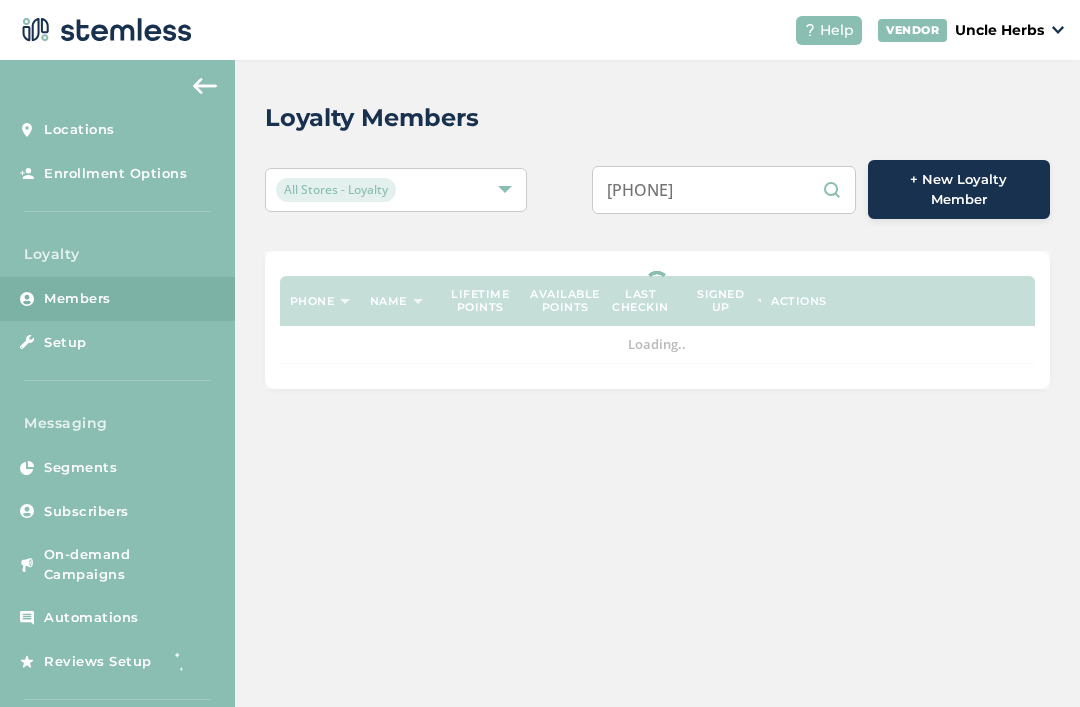 click on "[PHONE]" at bounding box center [724, 190] 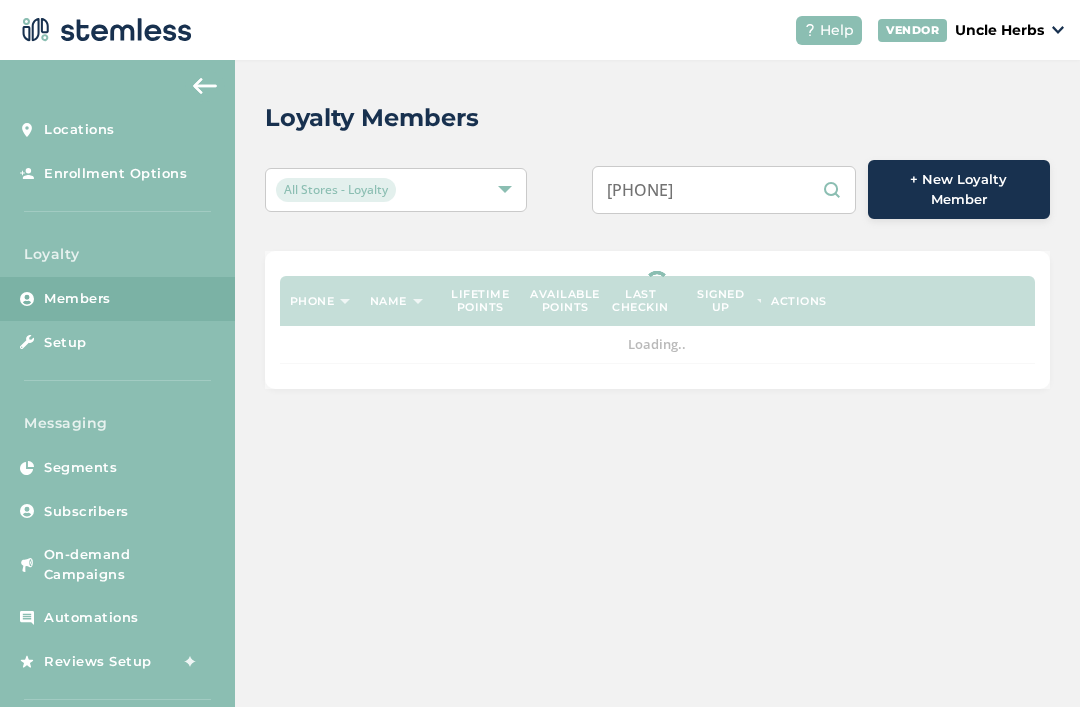 scroll, scrollTop: 29, scrollLeft: 0, axis: vertical 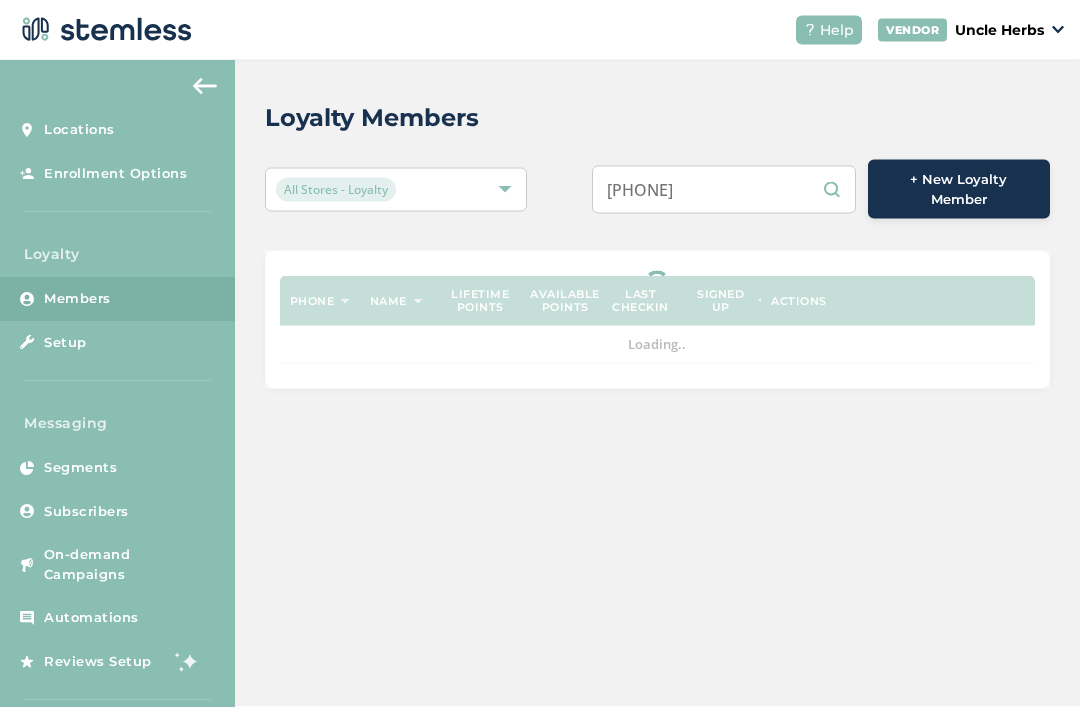 click on "[PHONE]" at bounding box center (724, 190) 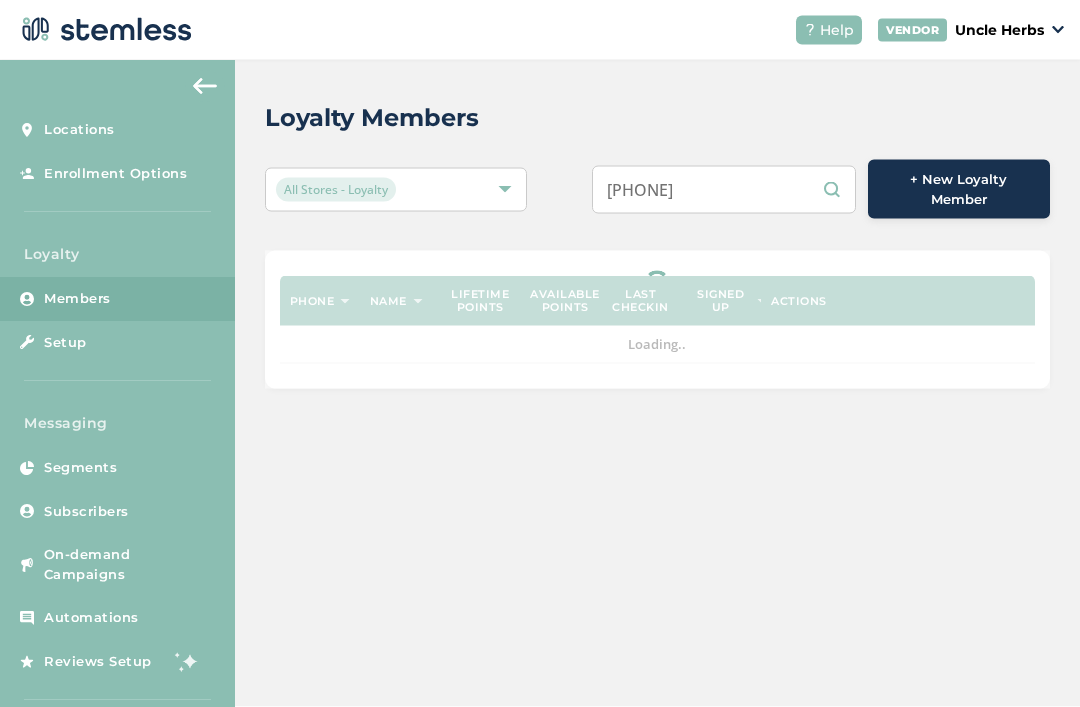 click on "Loyalty Members  All Stores - Loyalty  [PHONE] + New Loyalty Member  Phone   Name   Lifetime points   Available points   Last checkin   Signed up   Actions  Loading.." at bounding box center (657, 383) 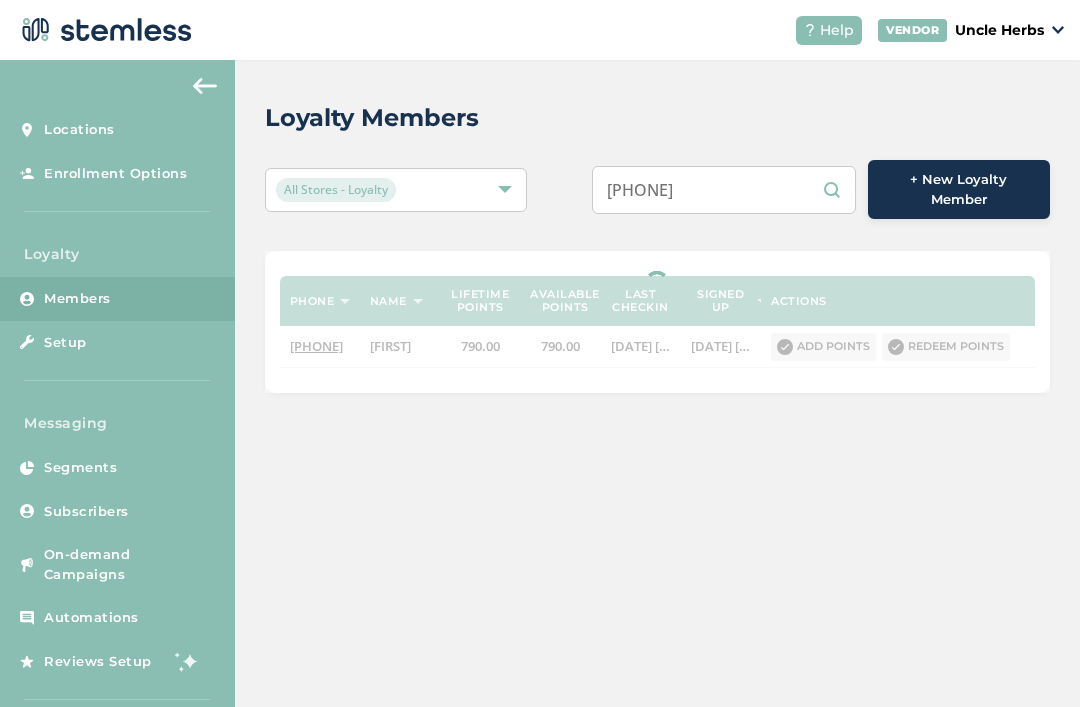 click on "[PHONE]" at bounding box center [724, 190] 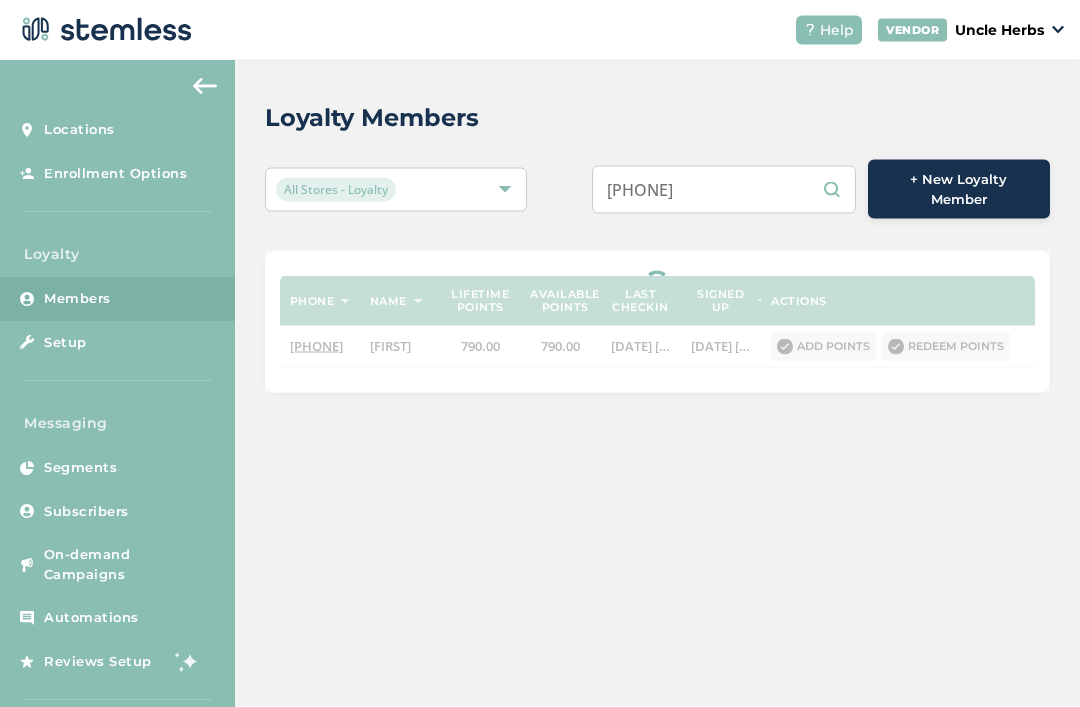 click at bounding box center [657, 322] 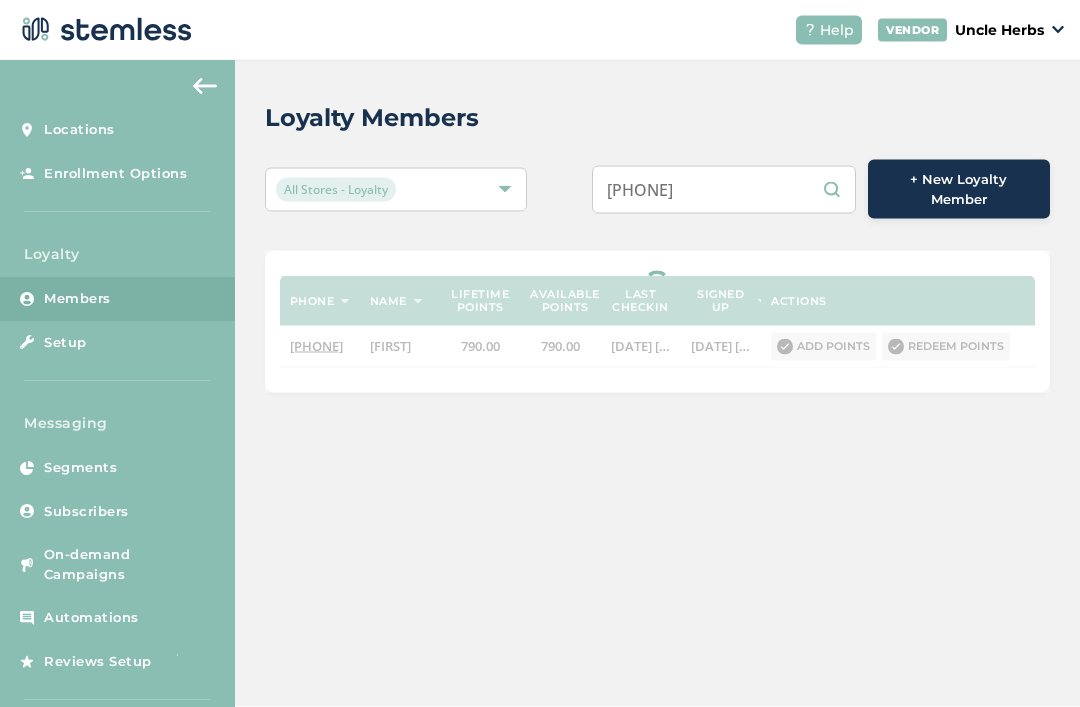 click on "Loyalty Members  All Stores - Loyalty  [PHONE] + New Loyalty Member  Phone   Name   Lifetime points   Available points   Last checkin   Signed up   Actions   [PHONE]   [FIRST]   790.00   790.00   [DATE] [TIME]   [DATE] [TIME]   Add points   Redeem points" at bounding box center [657, 246] 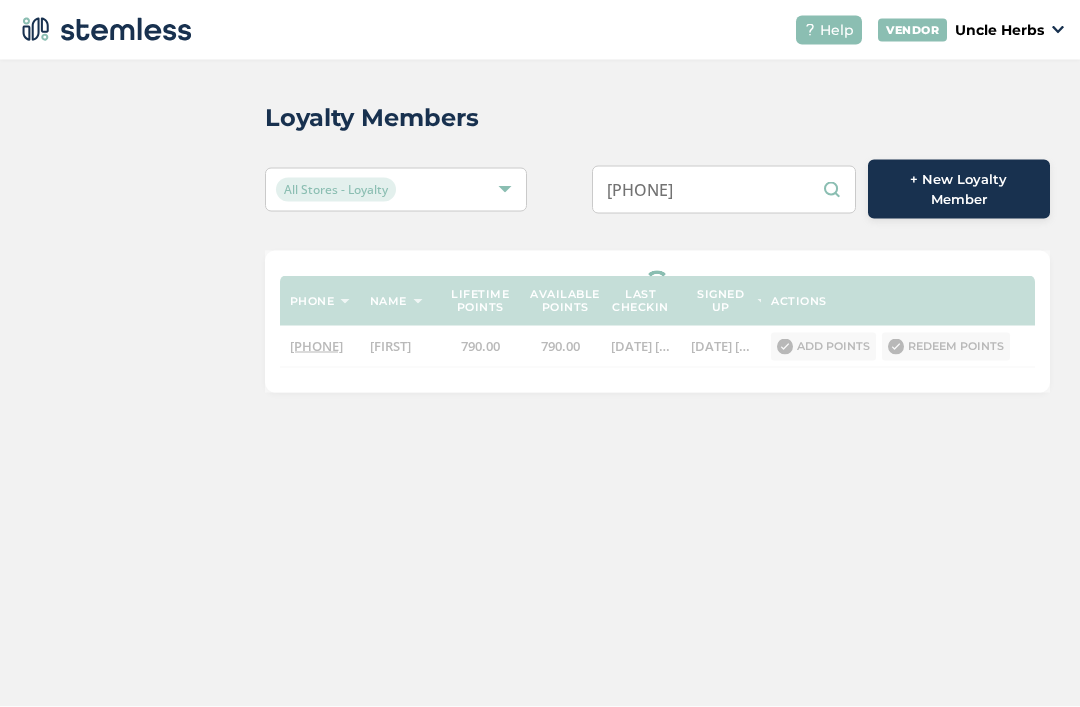 scroll, scrollTop: 30, scrollLeft: 0, axis: vertical 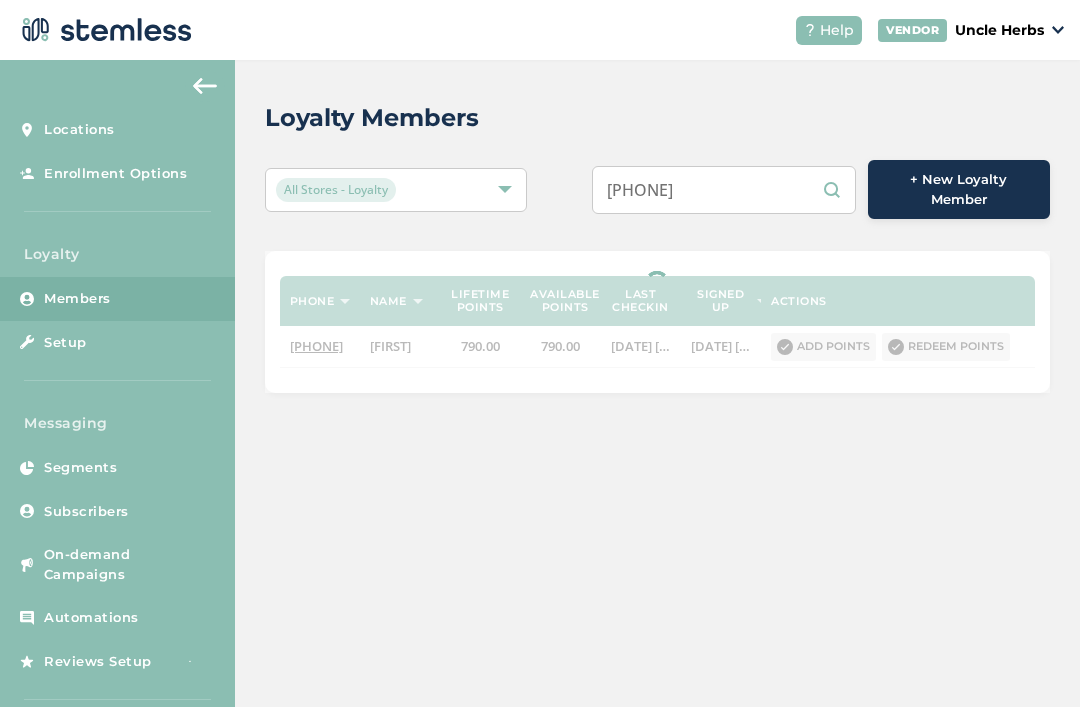 click on "Loyalty Members  All Stores - Loyalty  [PHONE] + New Loyalty Member  Phone   Name   Lifetime points   Available points   Last checkin   Signed up   Actions   [PHONE]   [FIRST]   790.00   790.00   [DATE] [TIME]   [DATE] [TIME]   Add points   Redeem points" at bounding box center [657, 383] 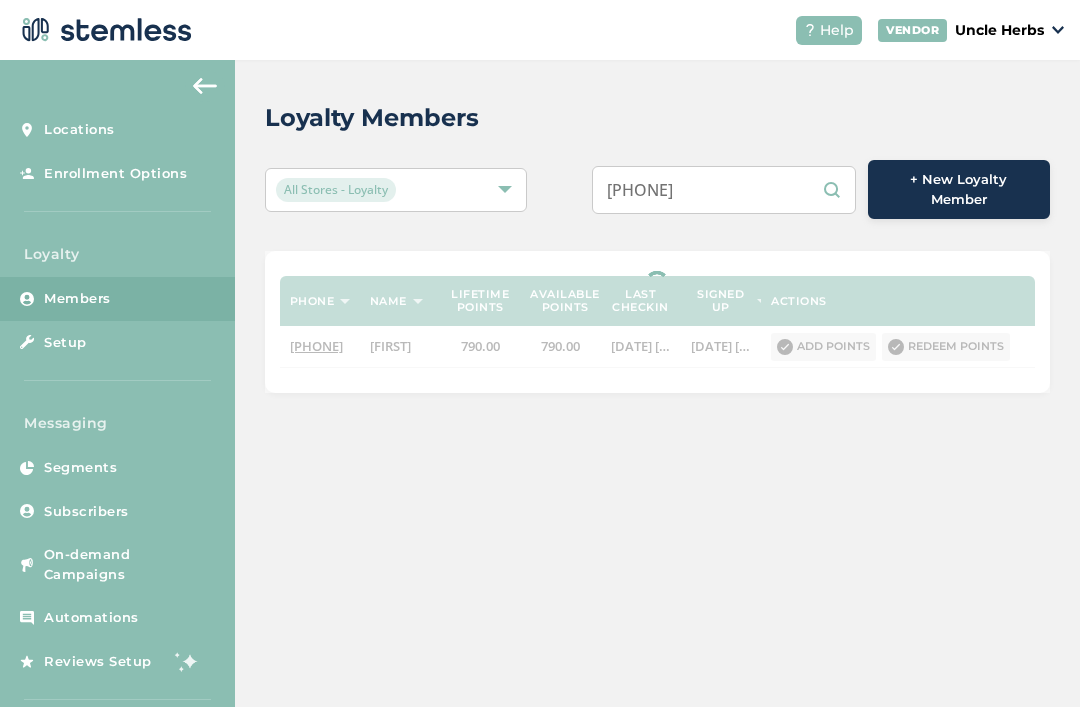 click on "[PHONE]" at bounding box center [724, 190] 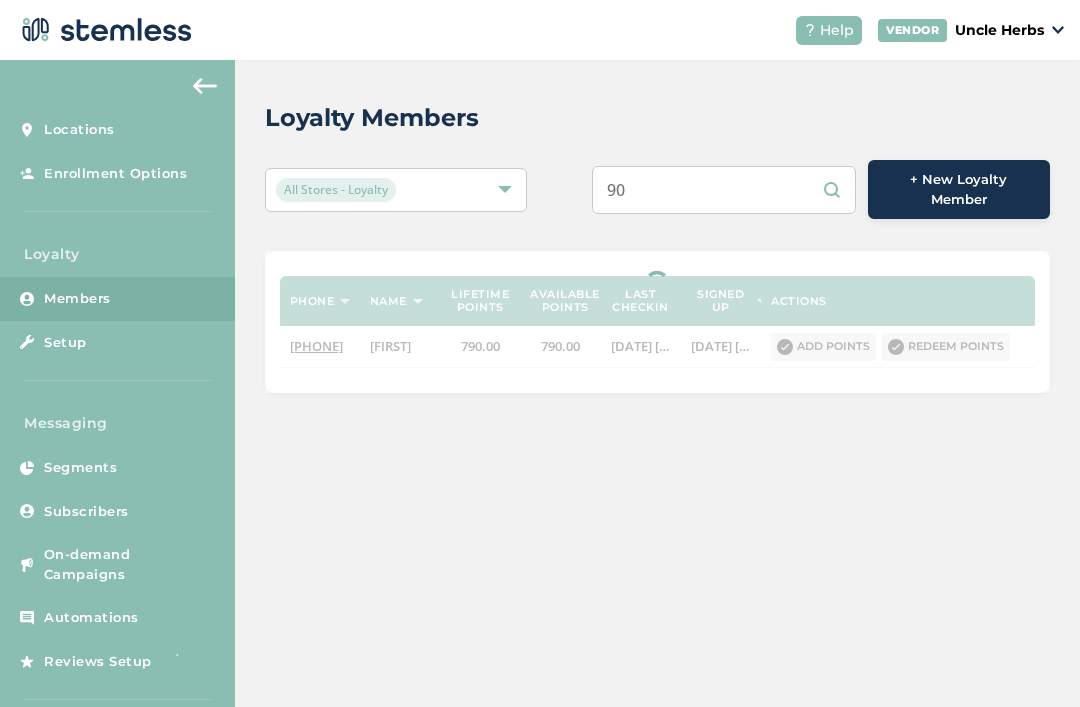 type on "9" 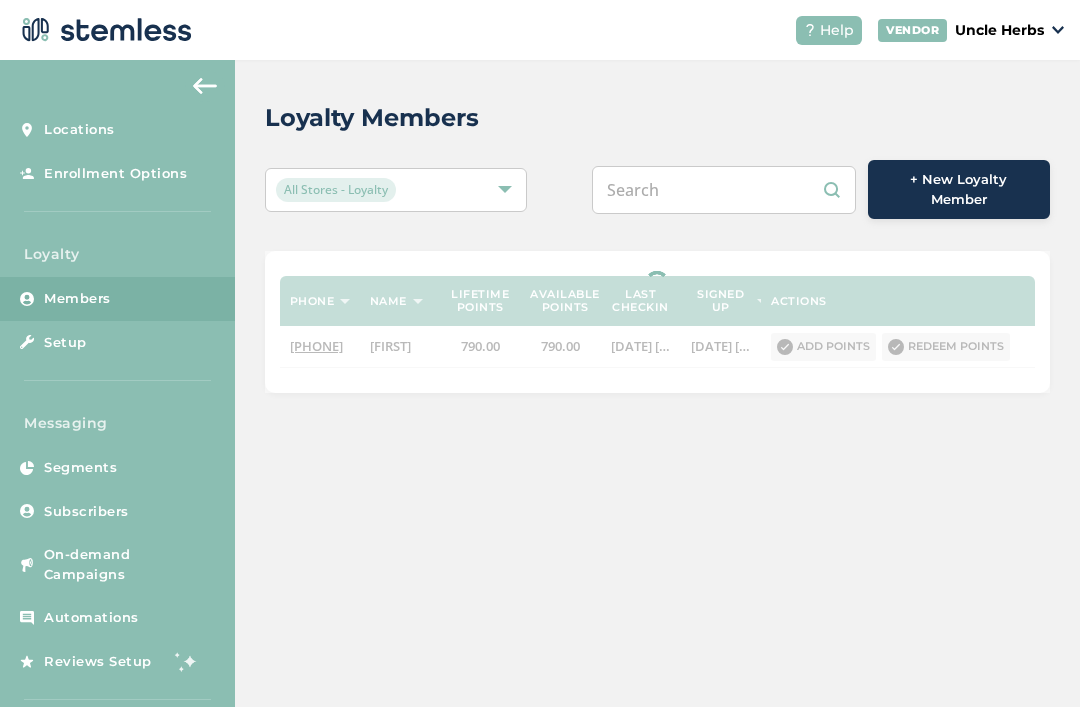 click at bounding box center (724, 190) 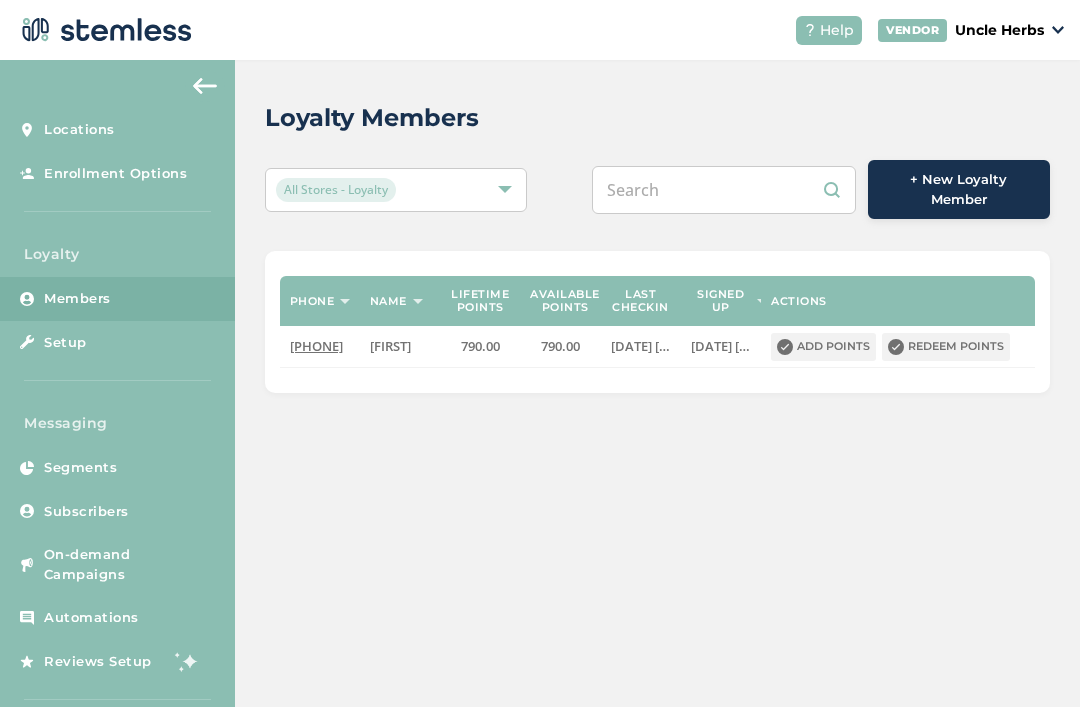 click at bounding box center [724, 190] 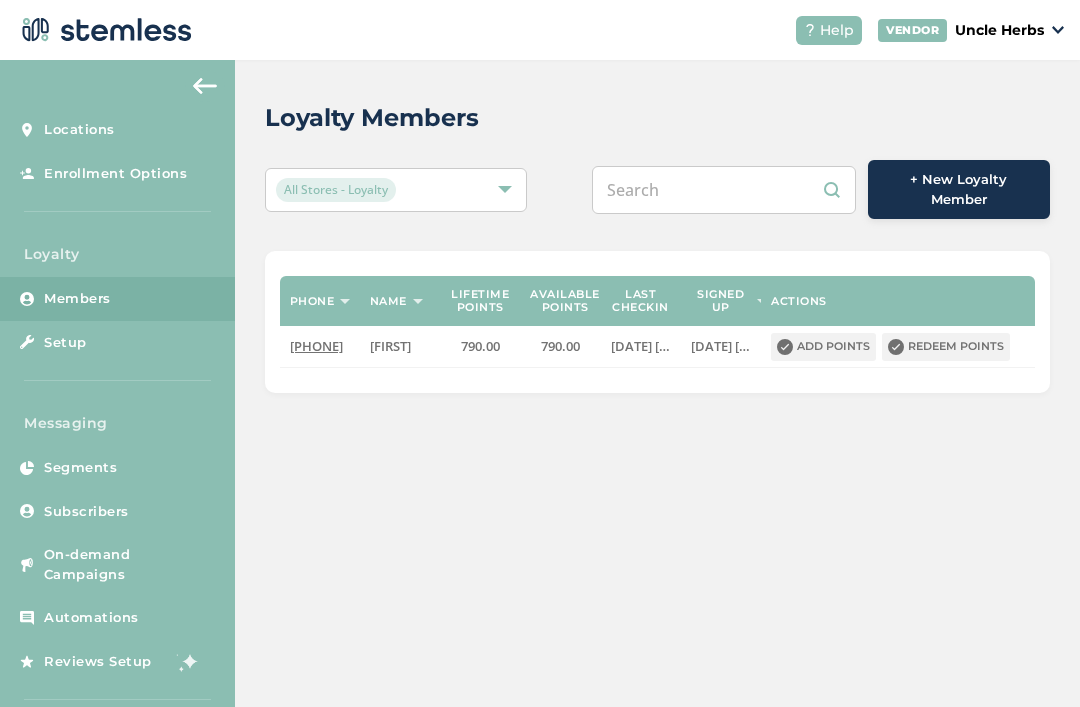 click at bounding box center (724, 190) 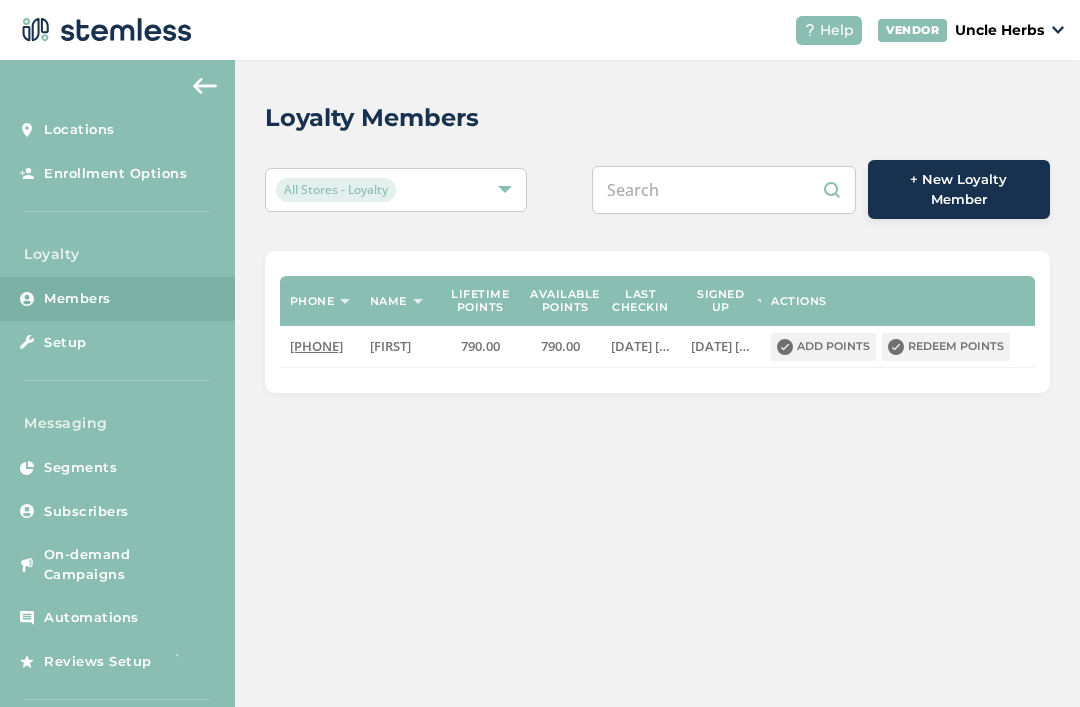 click at bounding box center (724, 190) 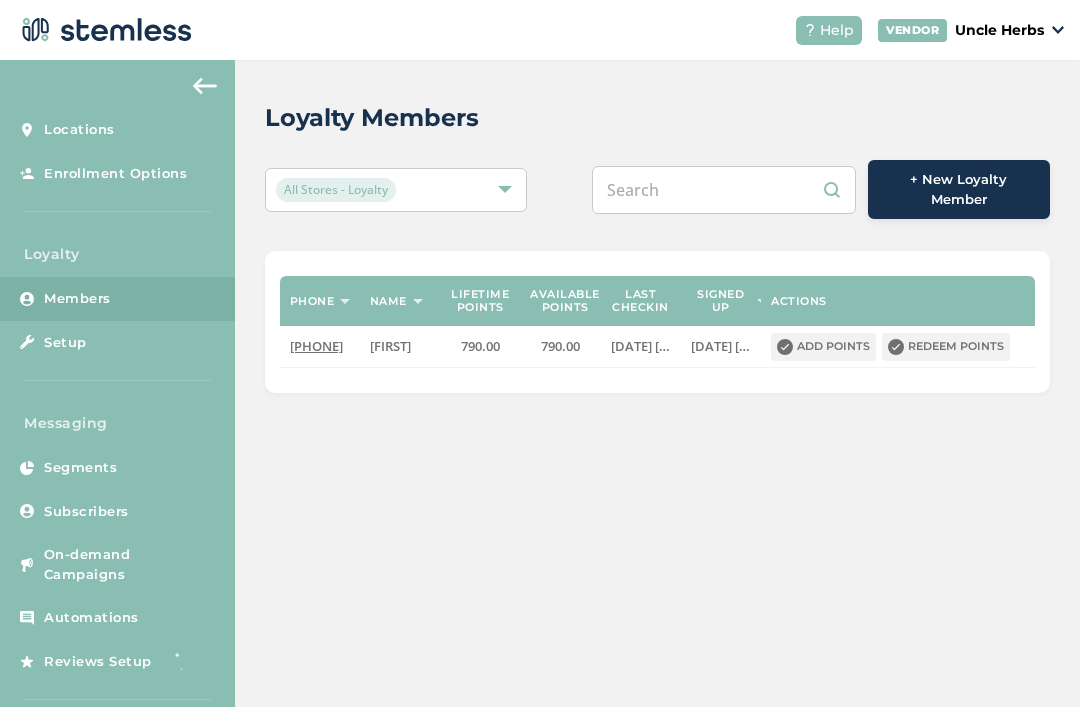 click at bounding box center (724, 190) 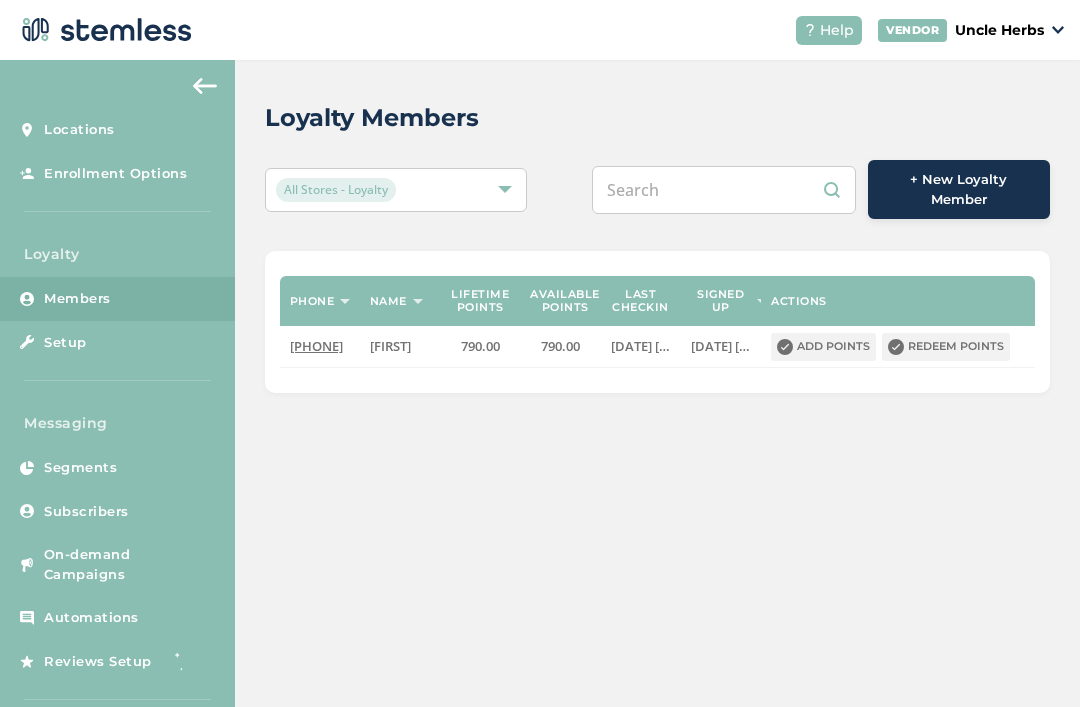click at bounding box center (724, 190) 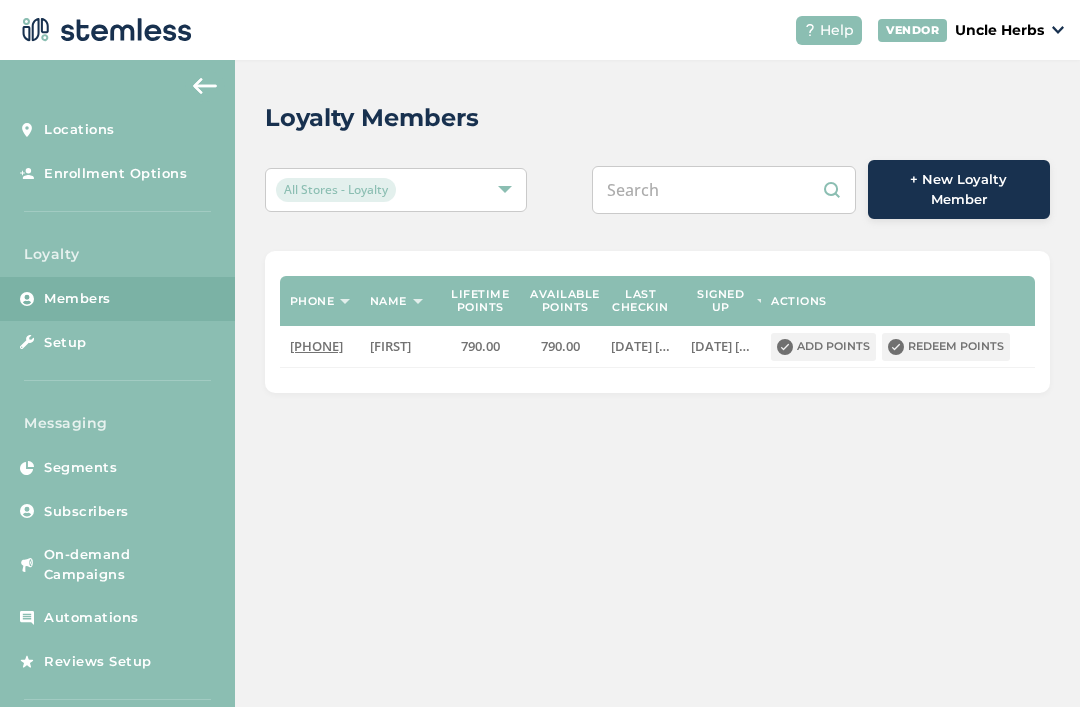 click at bounding box center (724, 190) 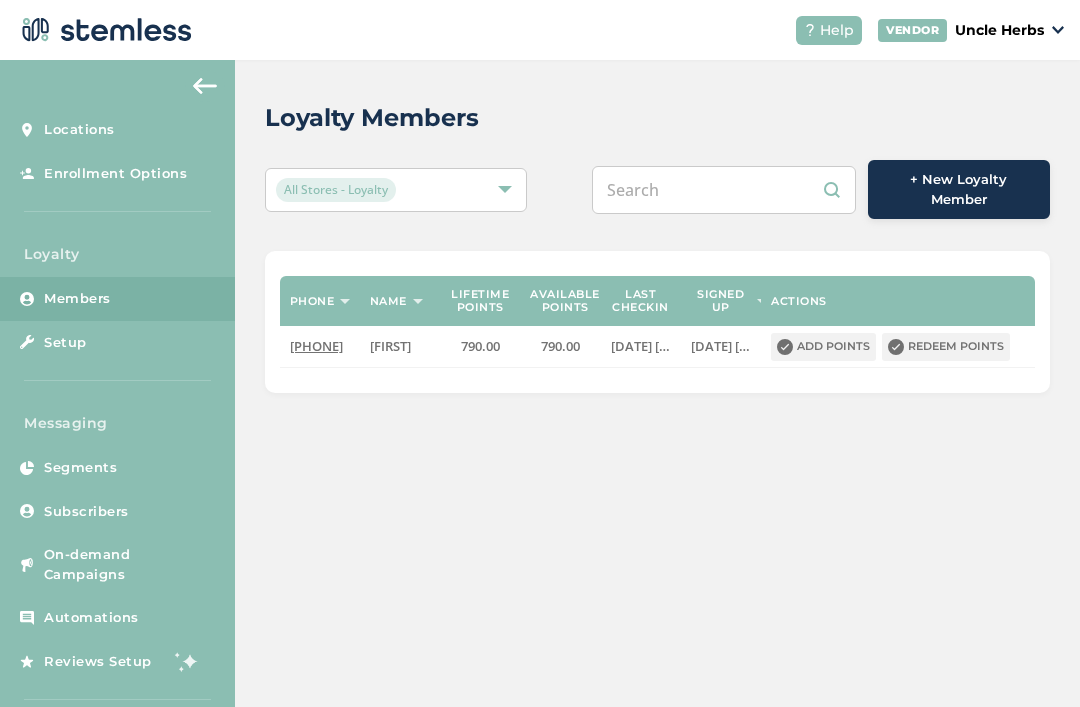 click at bounding box center (724, 190) 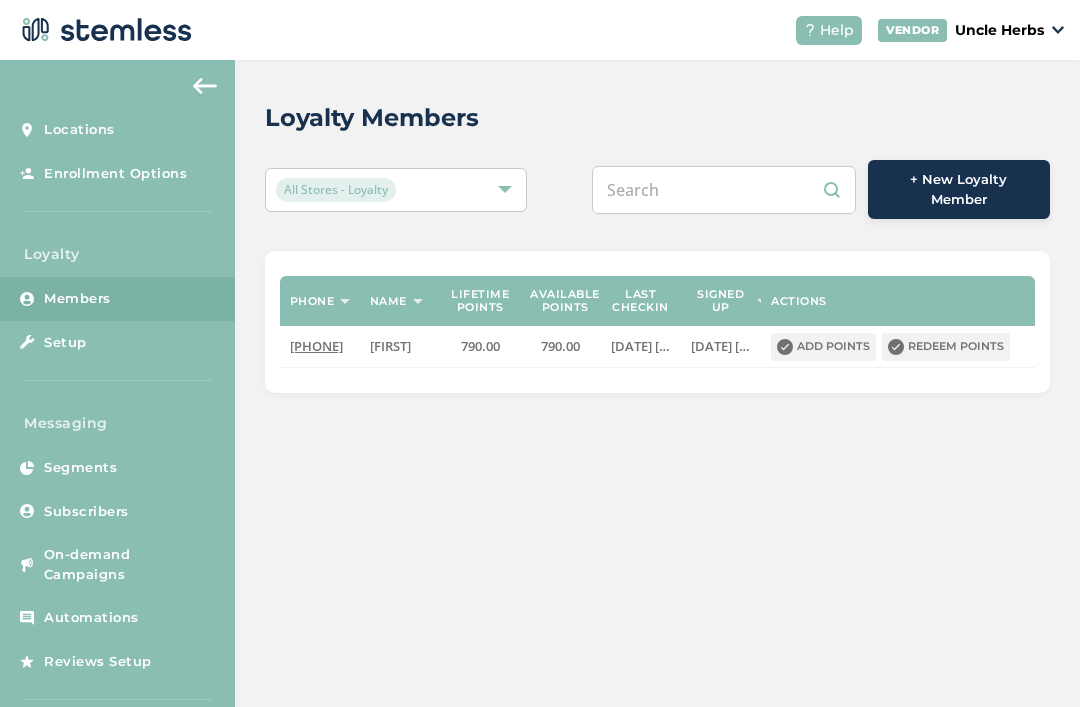 paste on "[PHONE]" 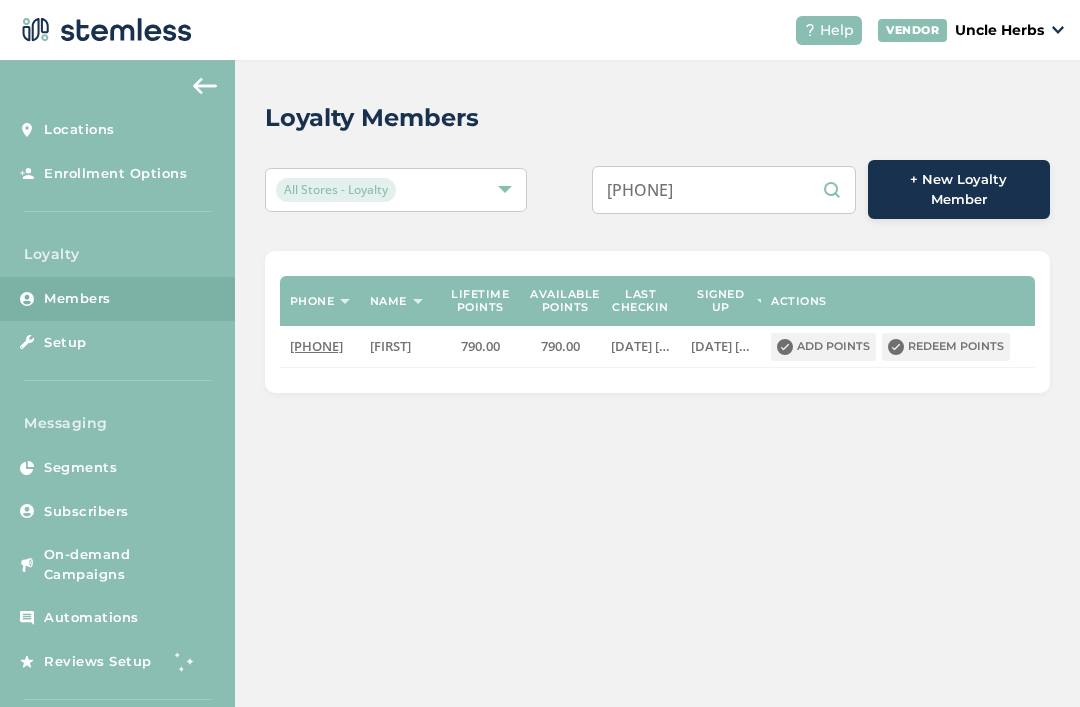 click on "[PHONE]" at bounding box center [724, 190] 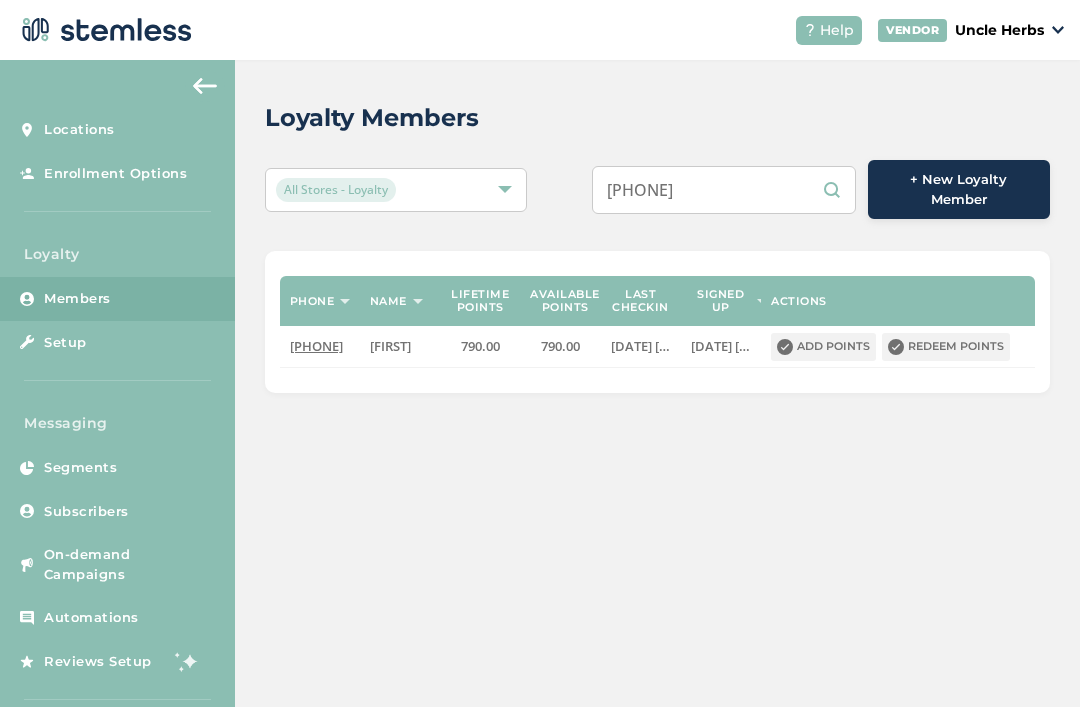 click on "[PHONE]" at bounding box center (724, 190) 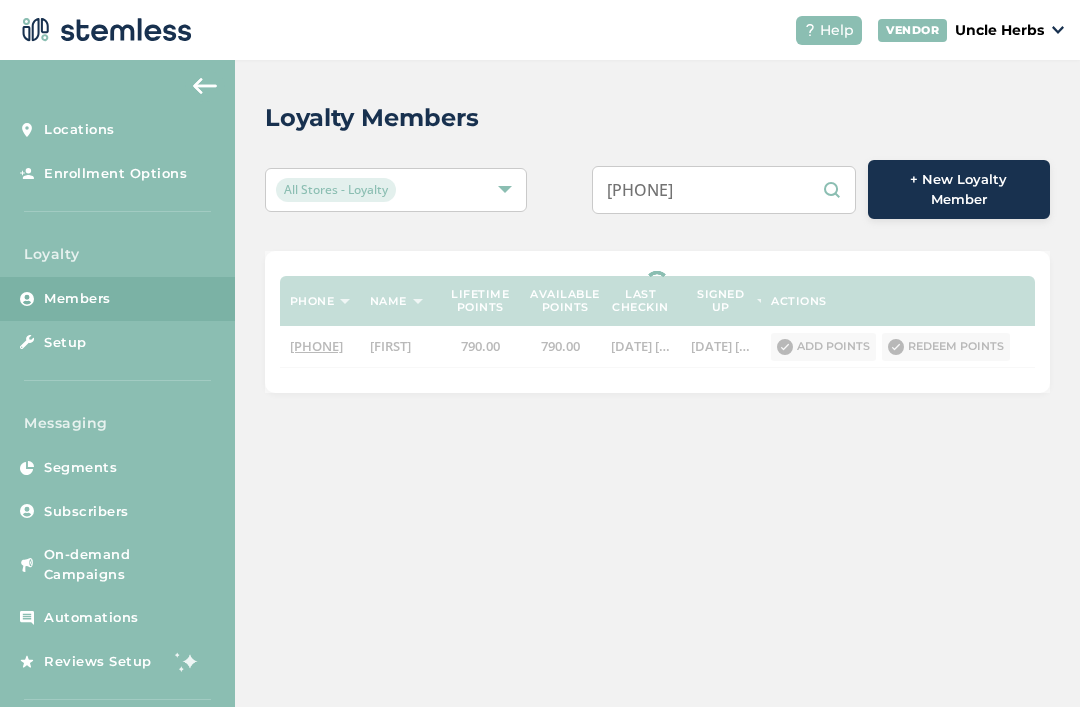 click on "[PHONE]" at bounding box center (724, 190) 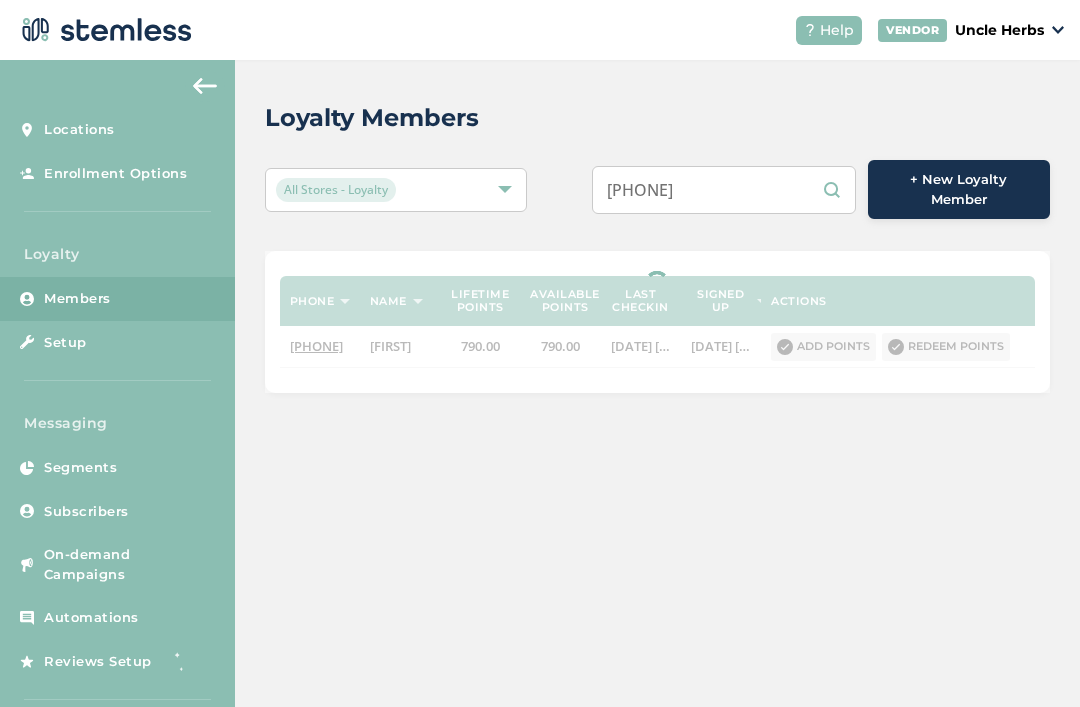 scroll, scrollTop: 0, scrollLeft: 0, axis: both 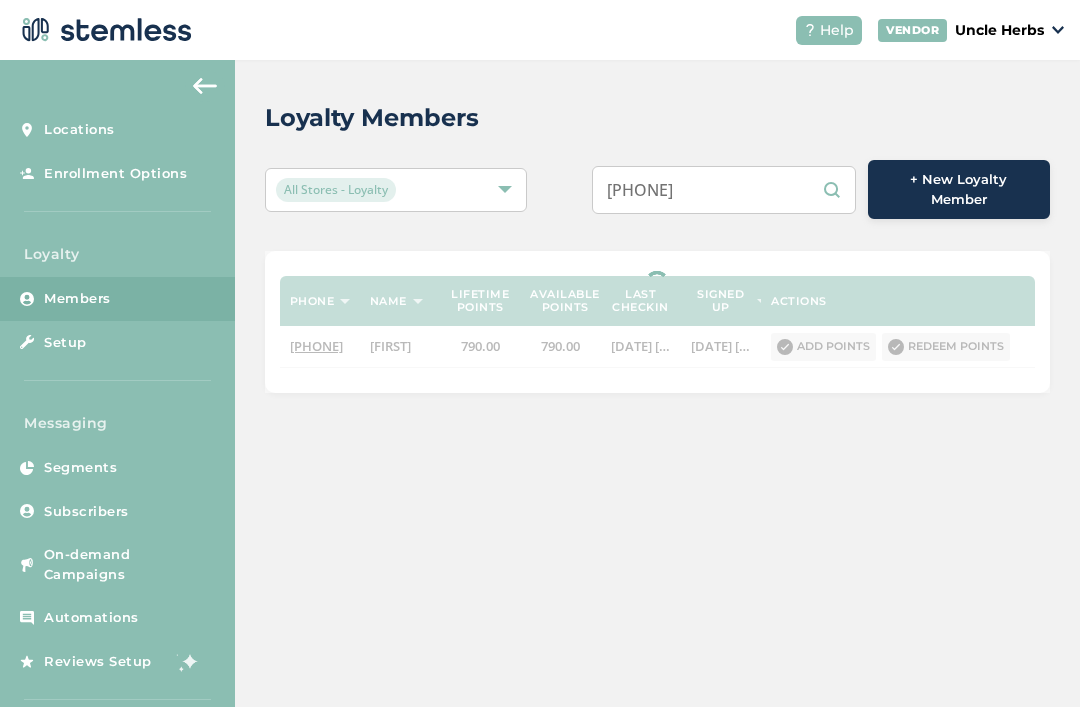 type on "[PHONE]" 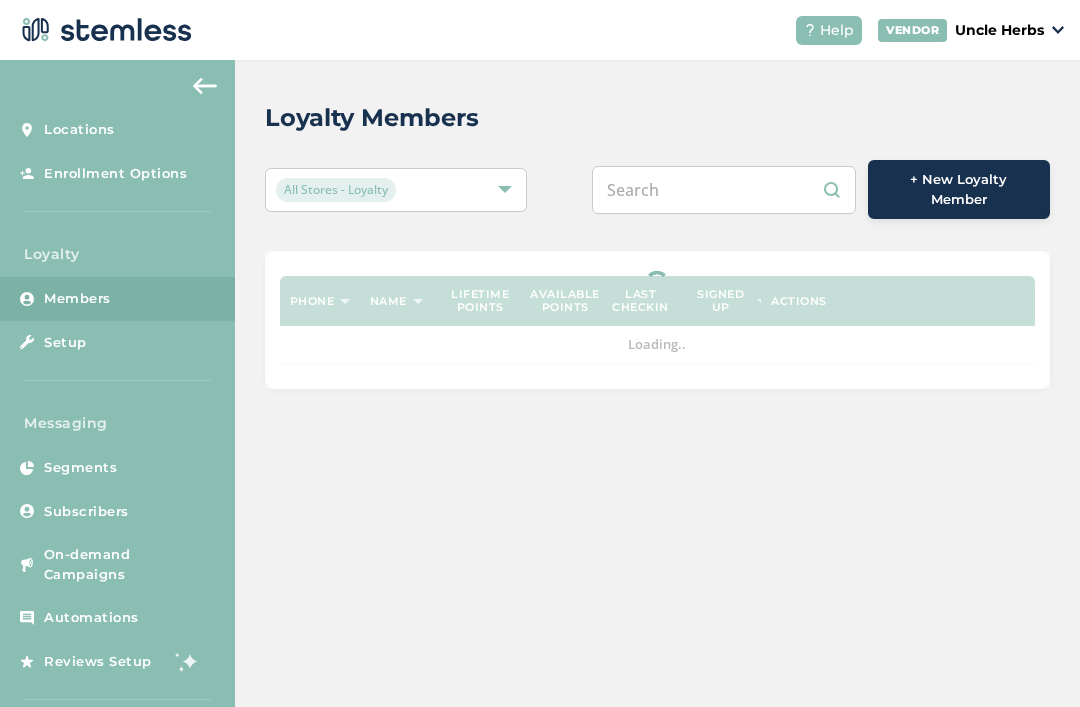 scroll, scrollTop: 0, scrollLeft: 0, axis: both 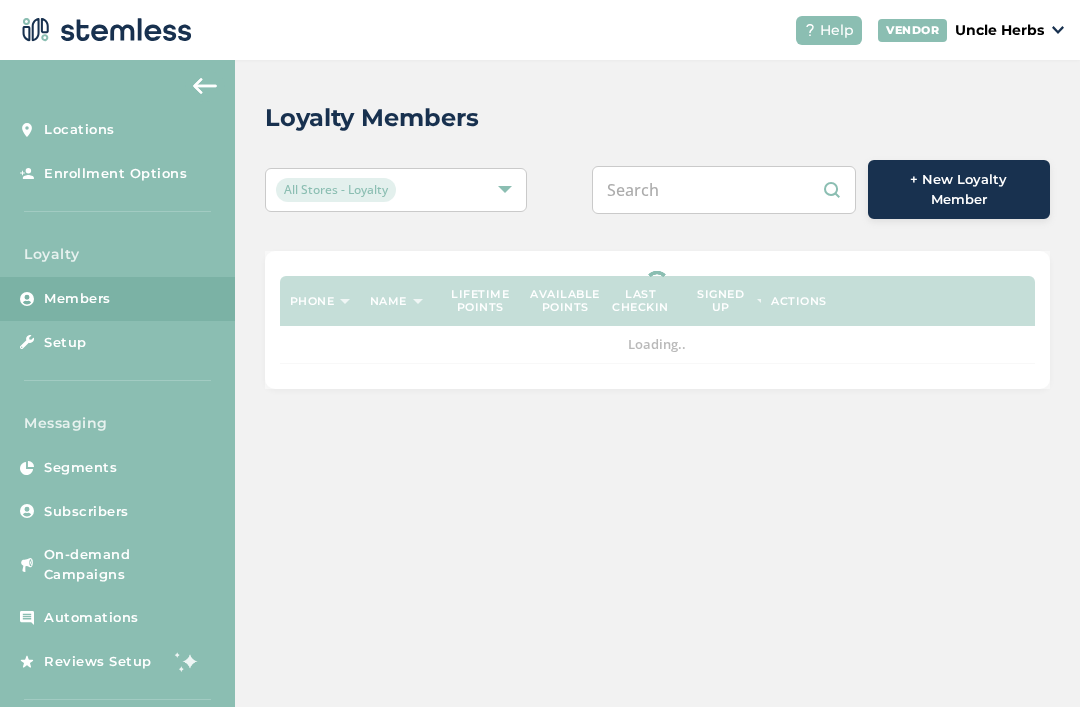click at bounding box center [724, 190] 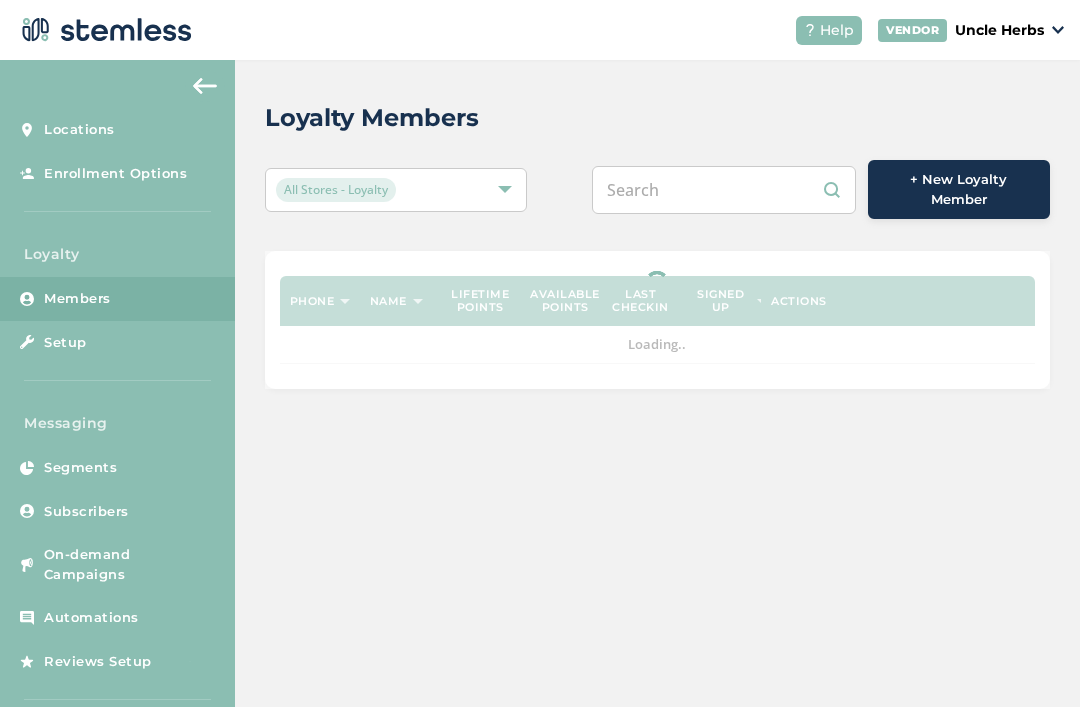 click at bounding box center (724, 190) 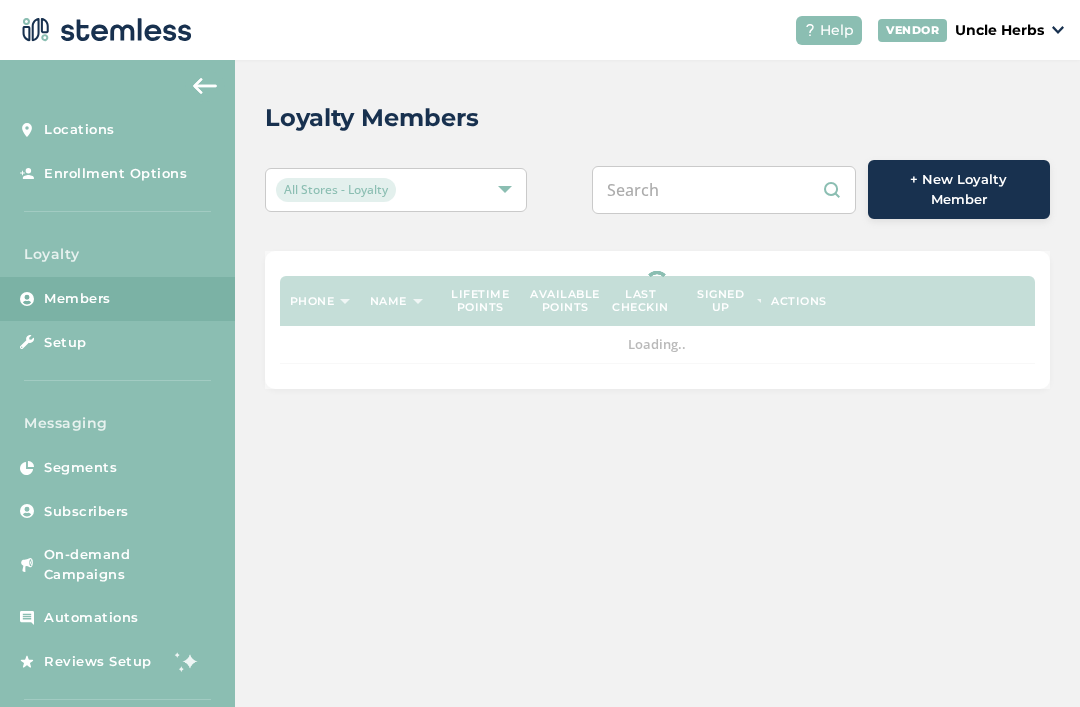 click at bounding box center [724, 190] 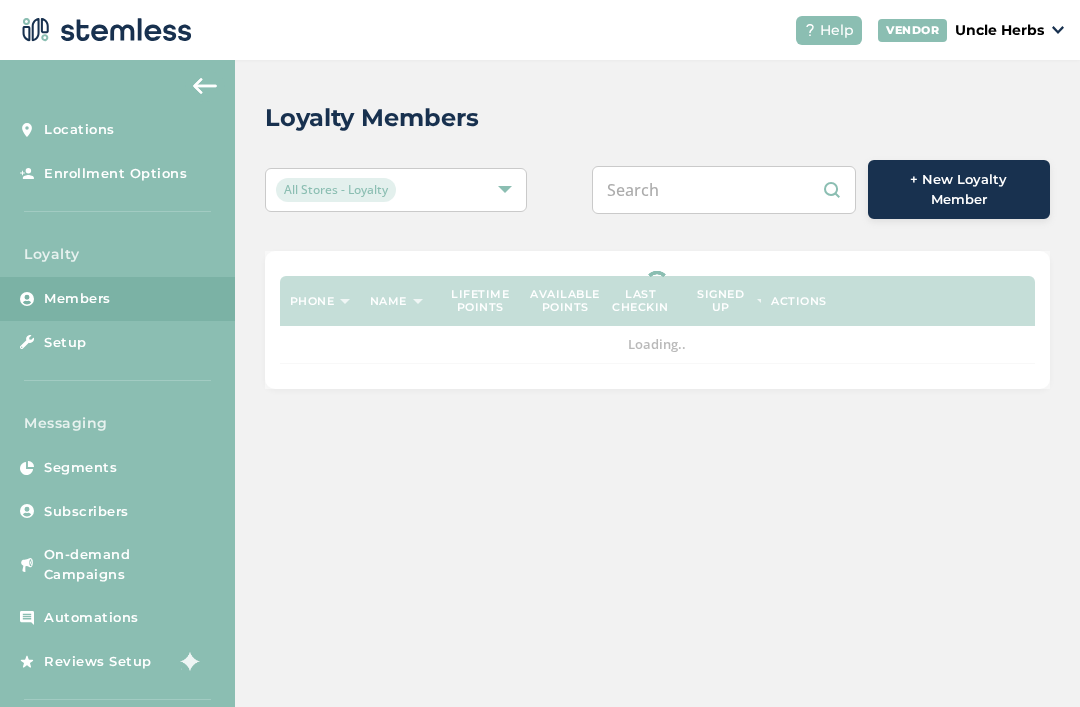 click at bounding box center [724, 190] 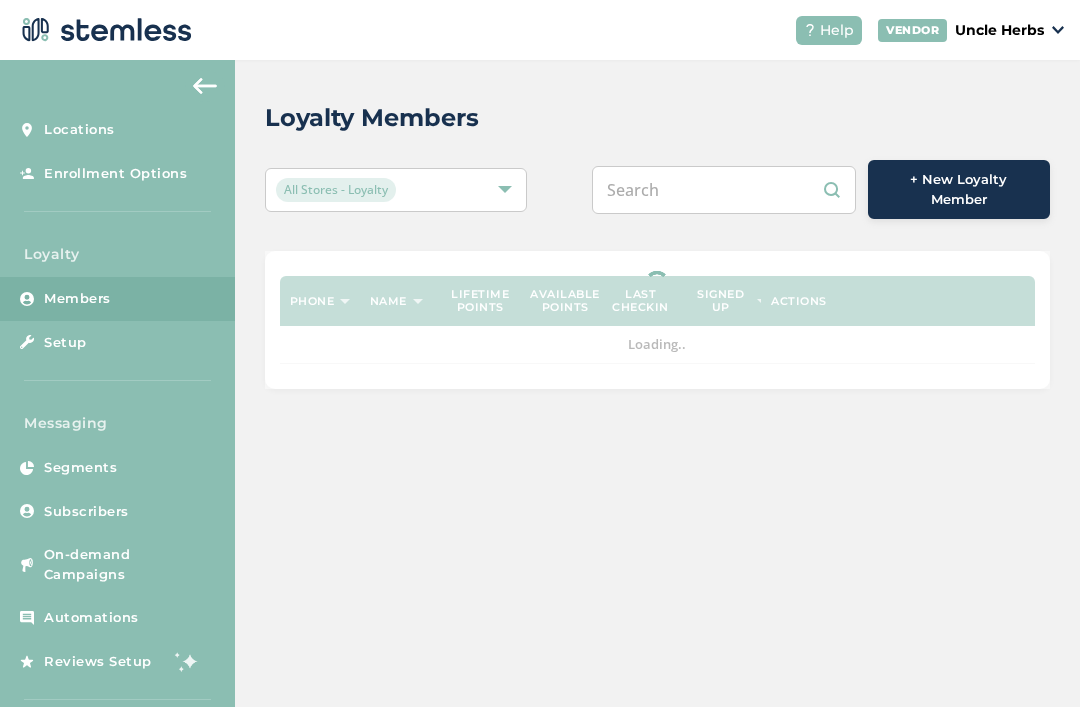 click at bounding box center (724, 190) 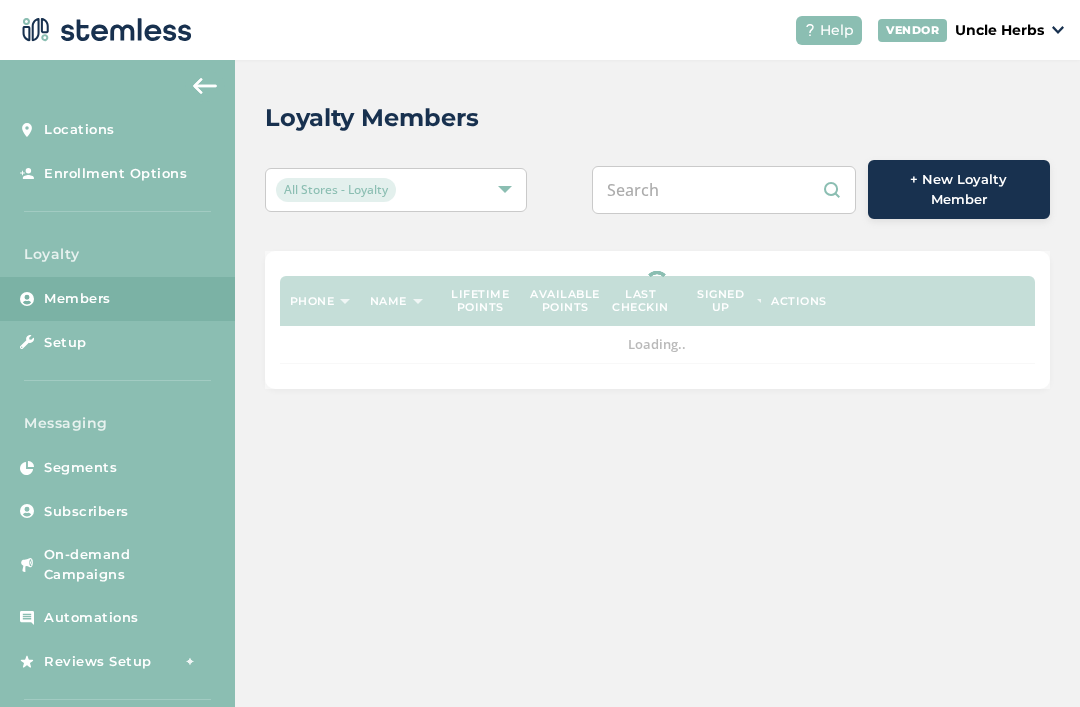 click at bounding box center [724, 190] 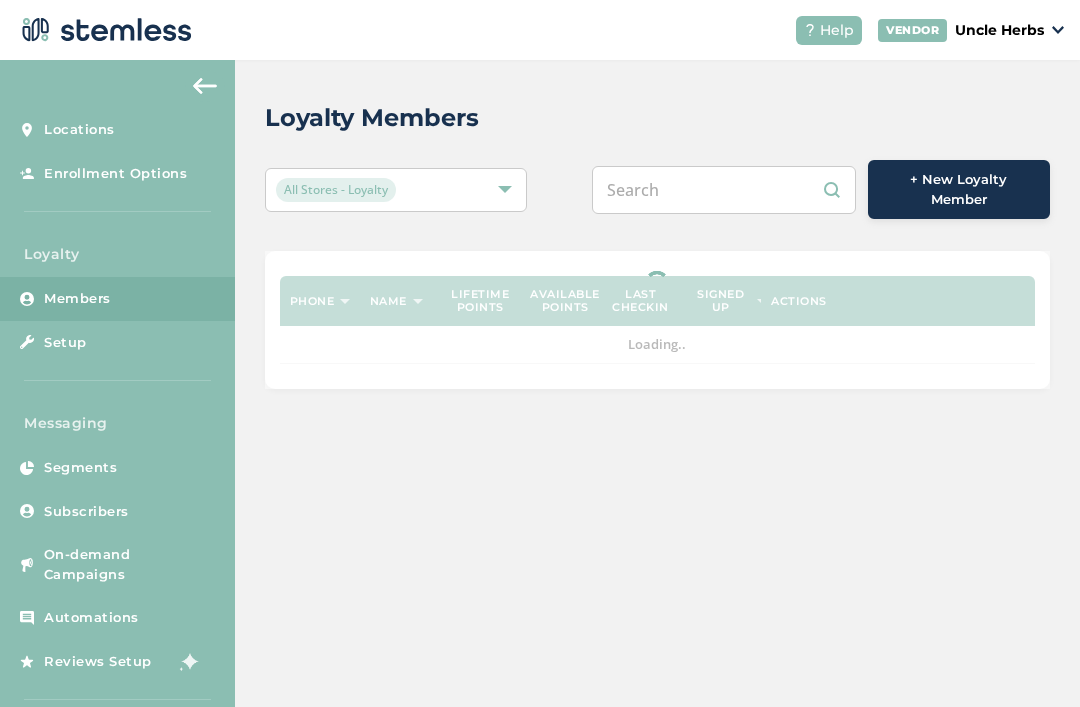 paste on "[PHONE]" 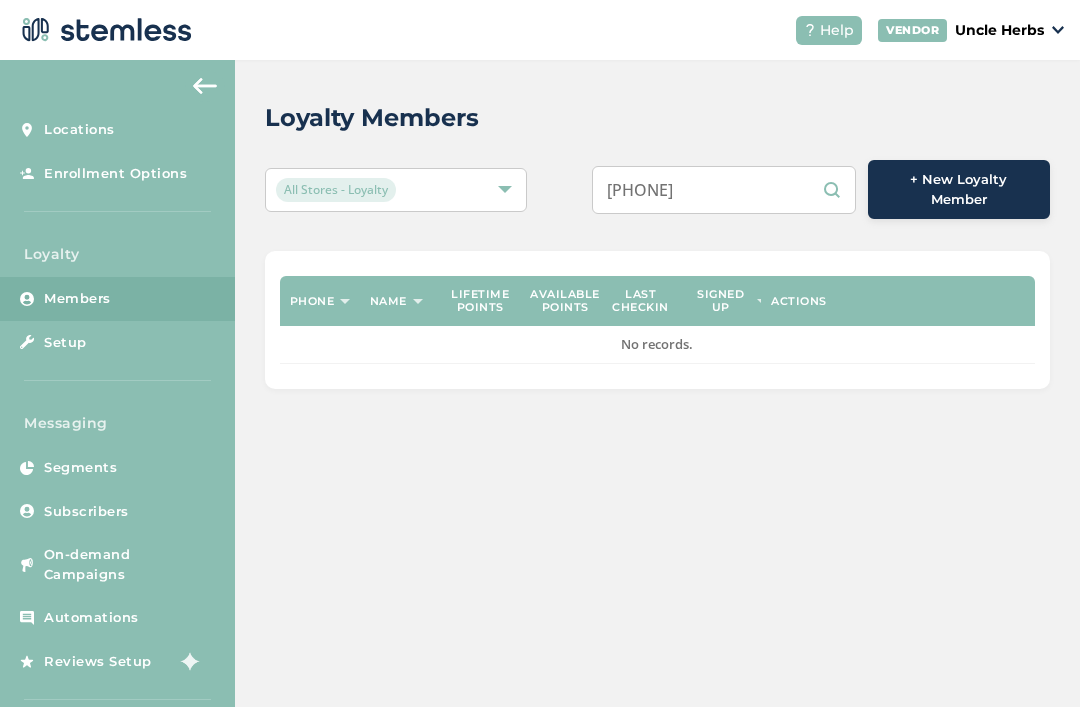 click on "[PHONE]" at bounding box center [724, 190] 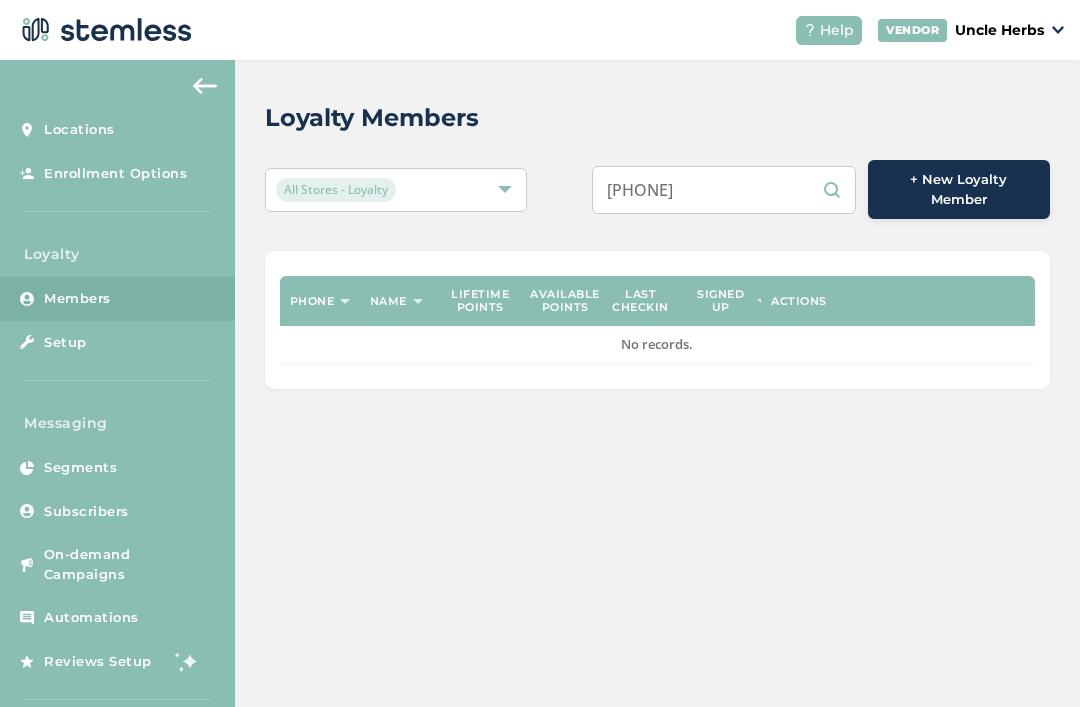 click on "[PHONE]" at bounding box center [724, 190] 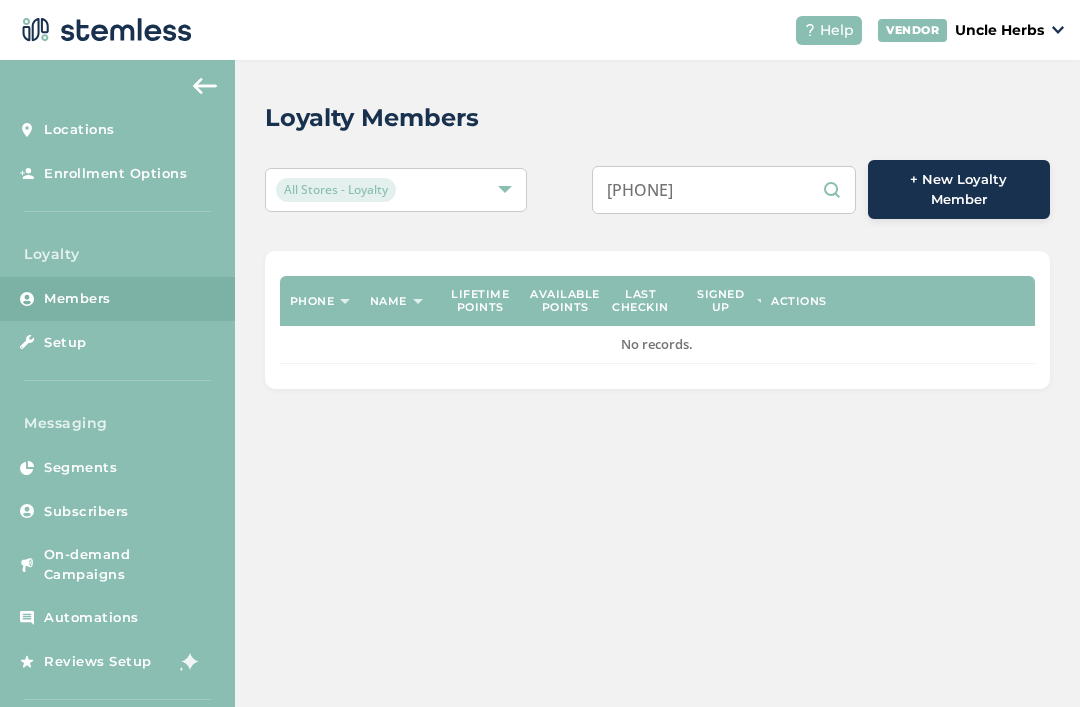 click on "[PHONE]" at bounding box center [724, 190] 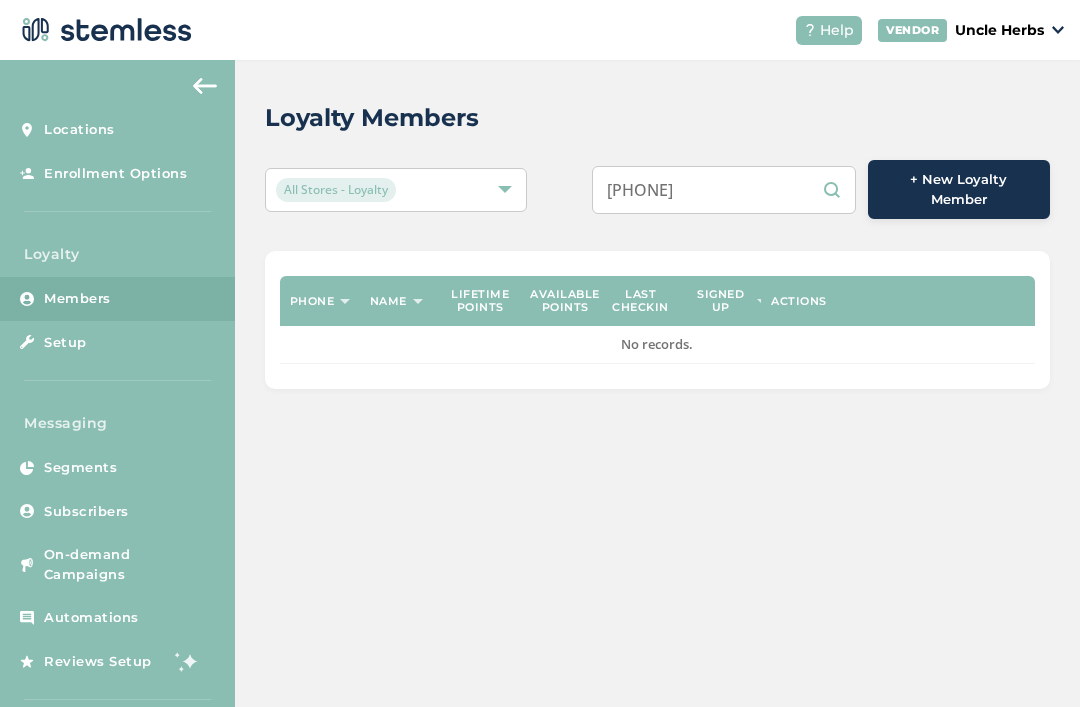 click on "[PHONE]" at bounding box center [724, 190] 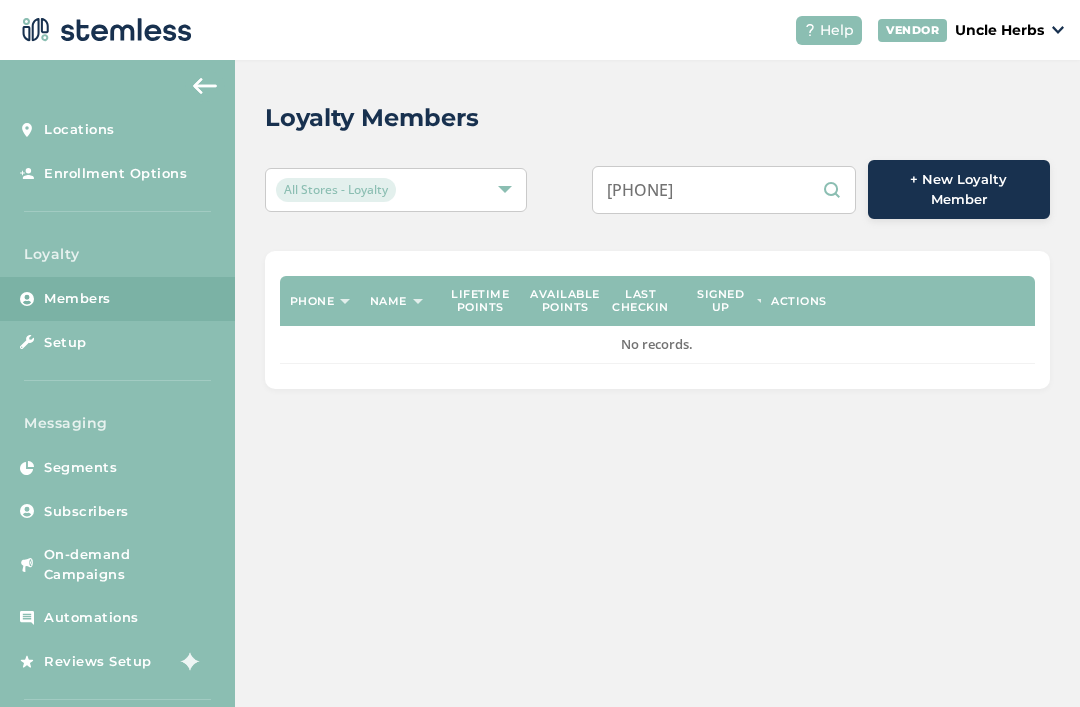 click on "907227273" at bounding box center [724, 190] 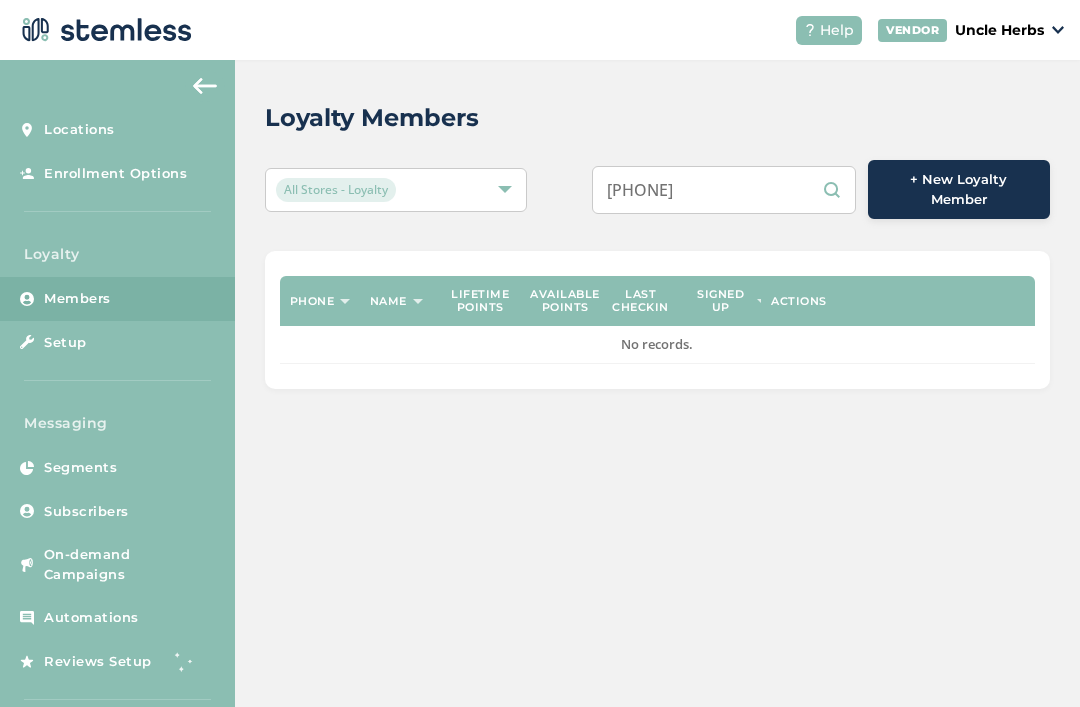 click on "907227273" at bounding box center (724, 190) 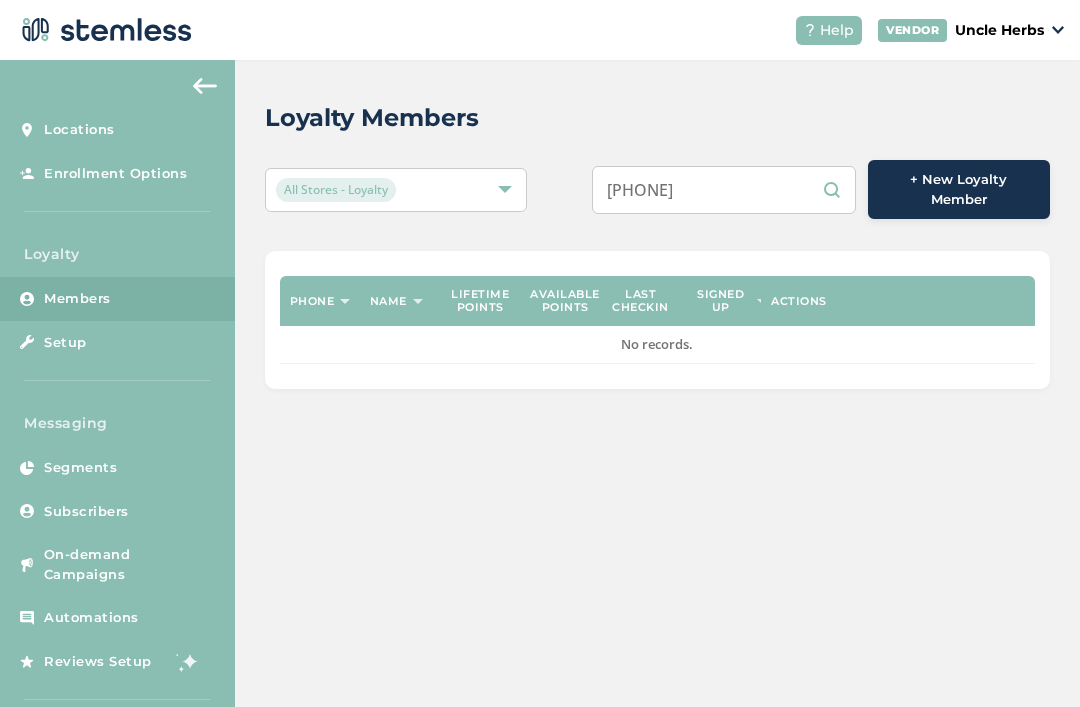 click on "907227273" at bounding box center (724, 190) 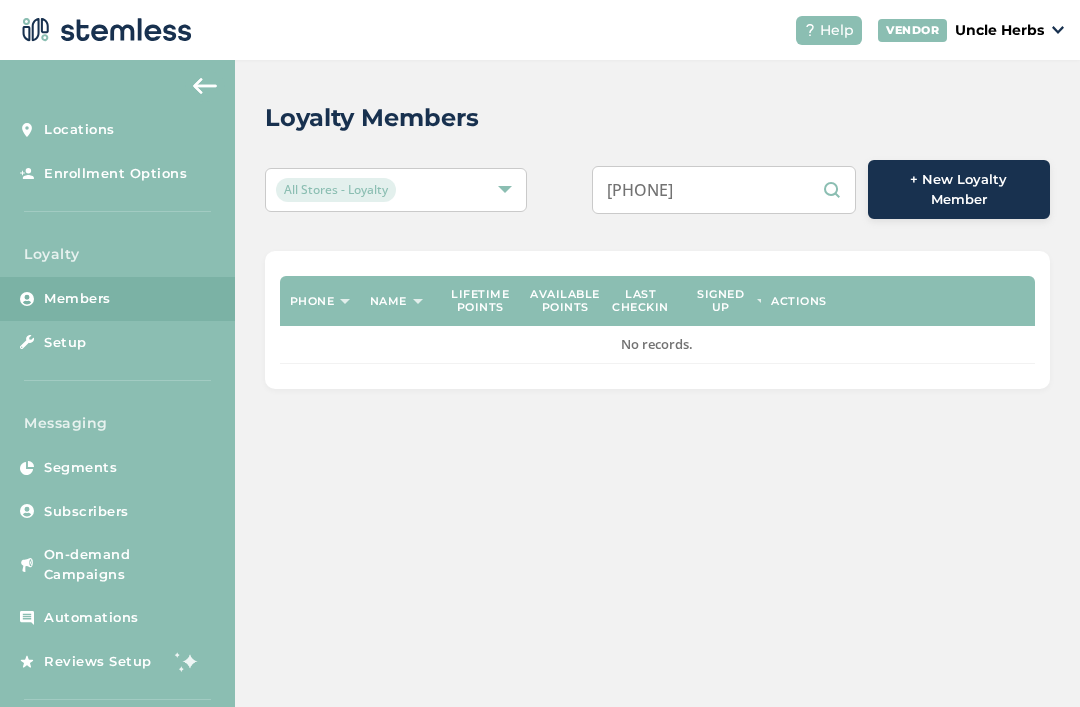 click on "[PHONE]" at bounding box center [724, 190] 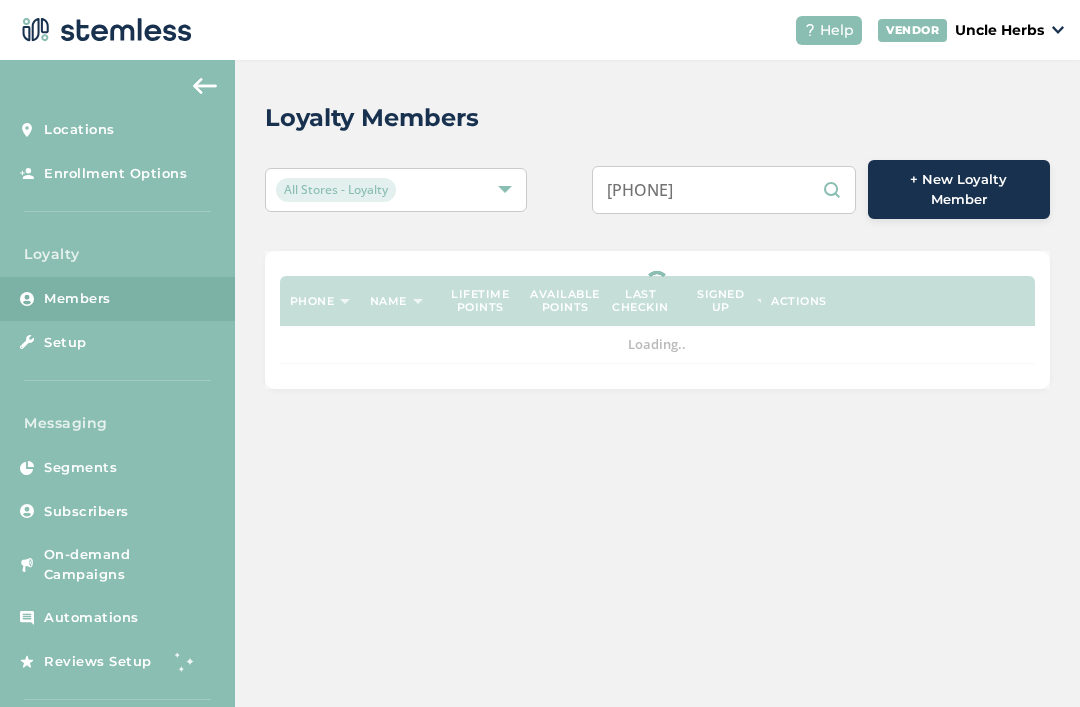 click on "Members" at bounding box center (77, 299) 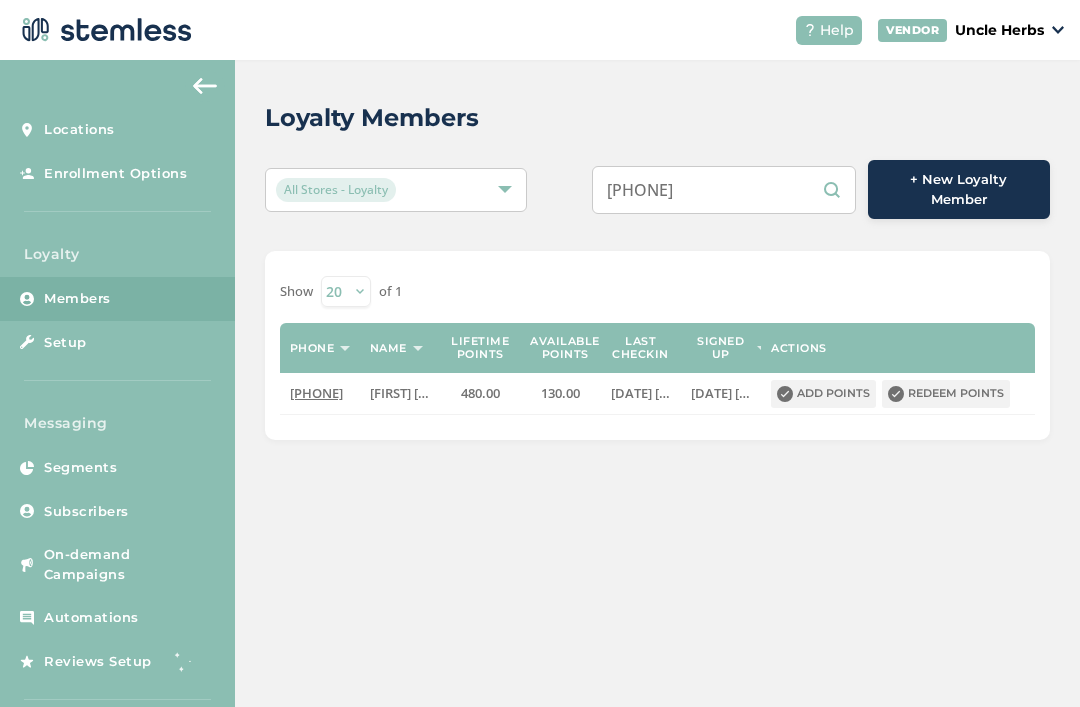 click on "907227273" at bounding box center (724, 190) 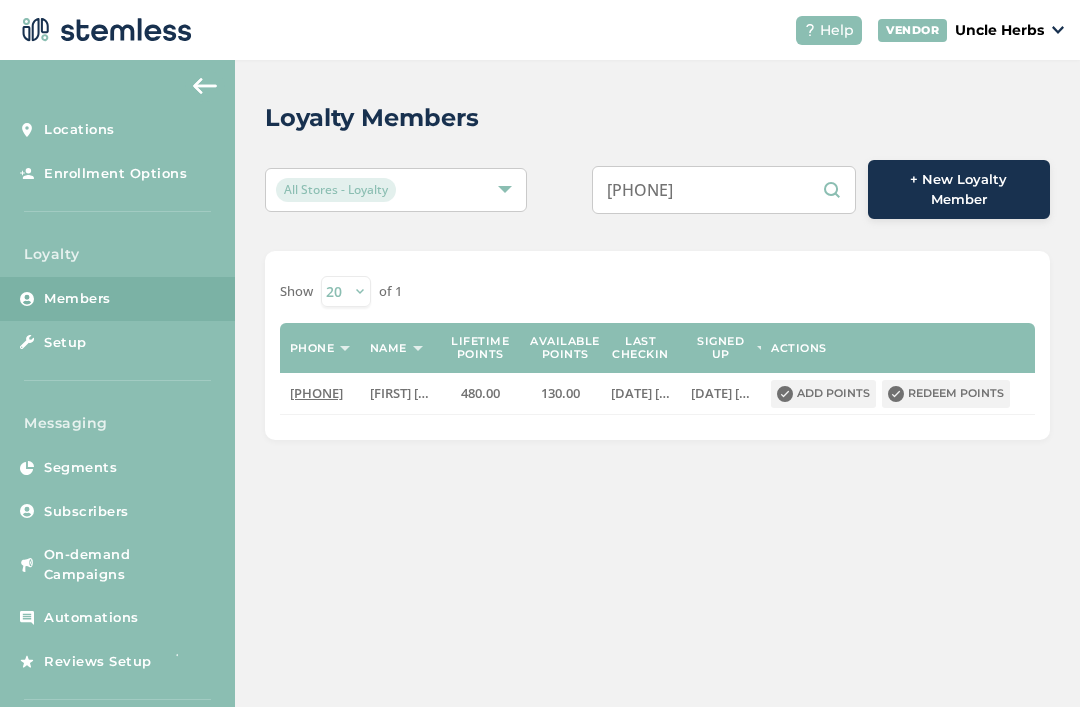 type on "9072304434" 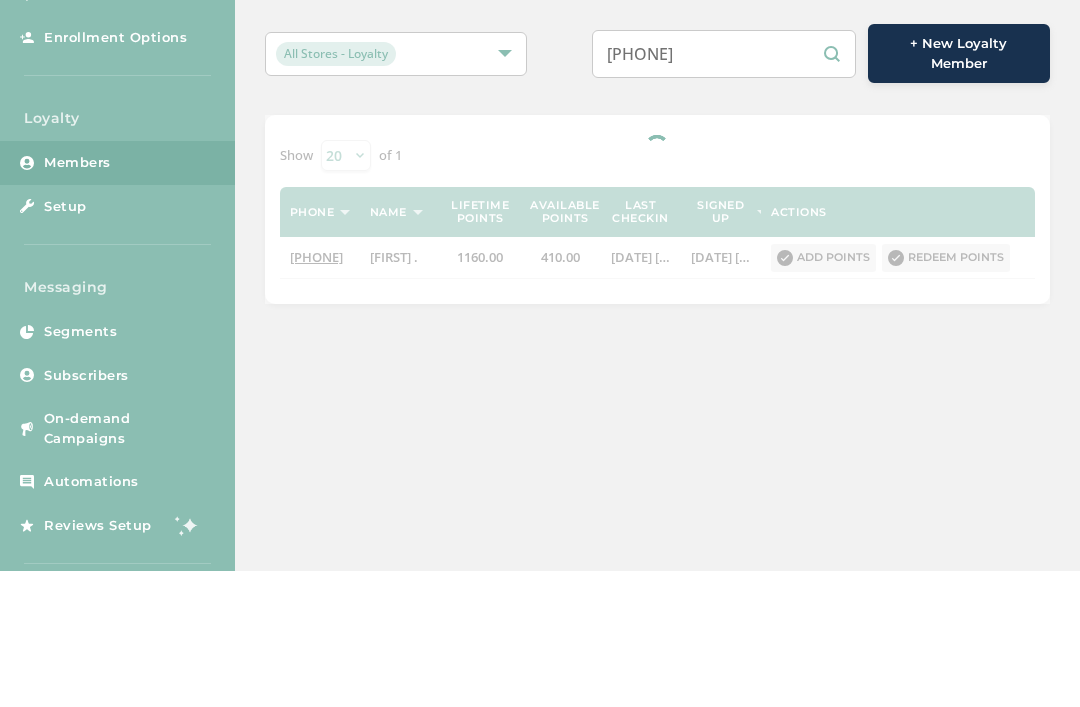 scroll, scrollTop: 64, scrollLeft: 0, axis: vertical 